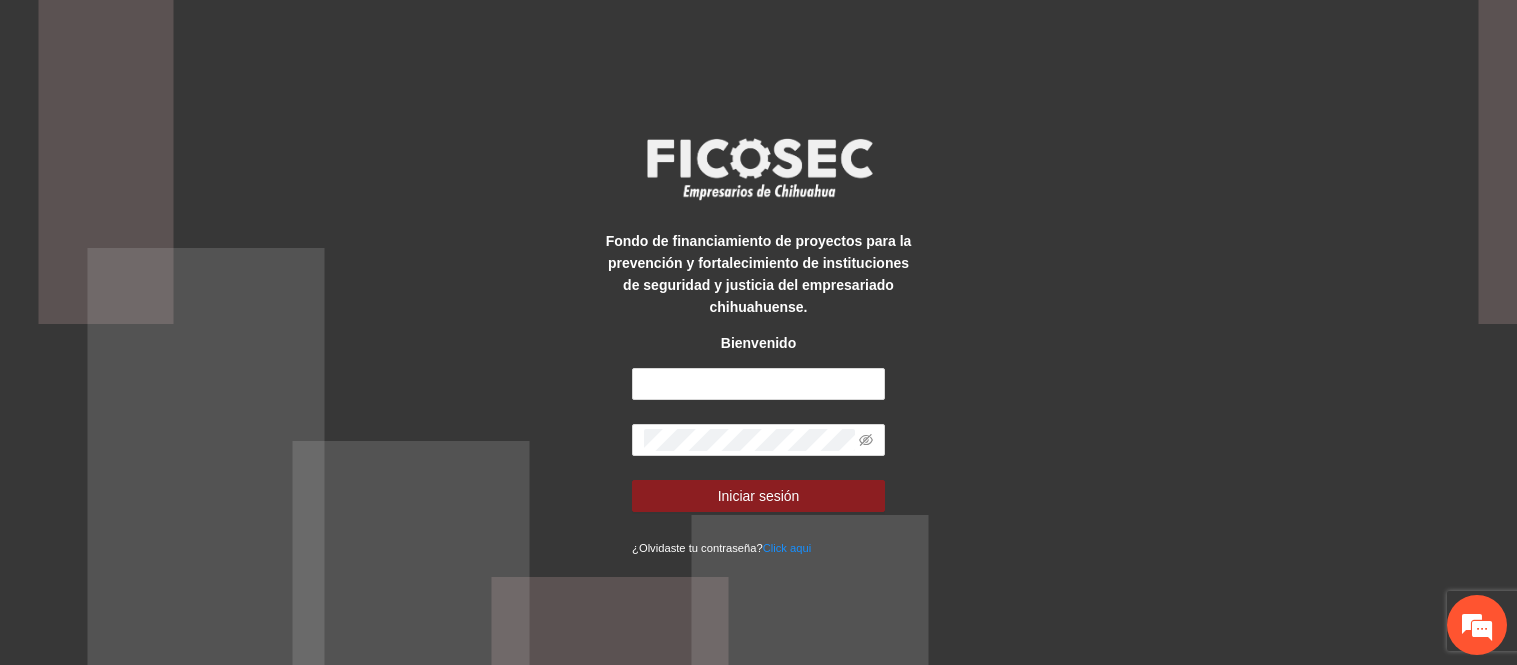 scroll, scrollTop: 0, scrollLeft: 0, axis: both 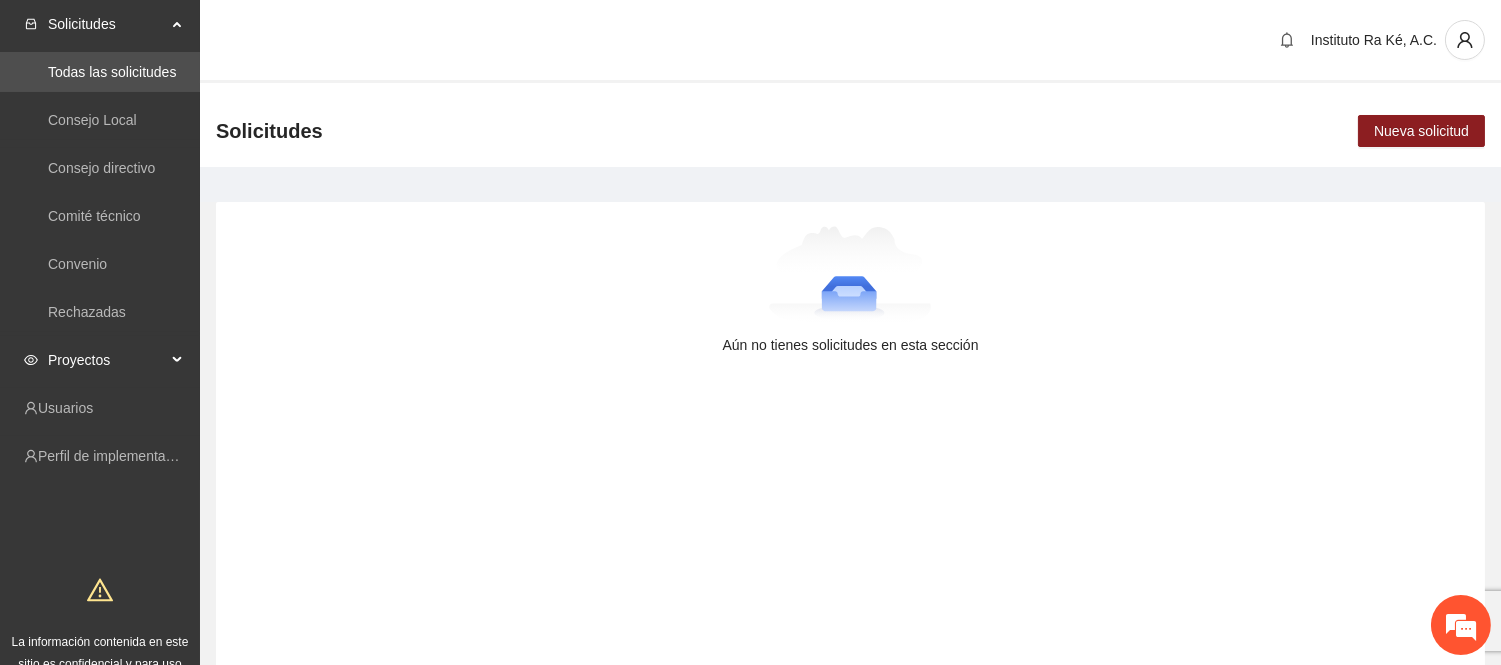 click on "Proyectos" at bounding box center (107, 360) 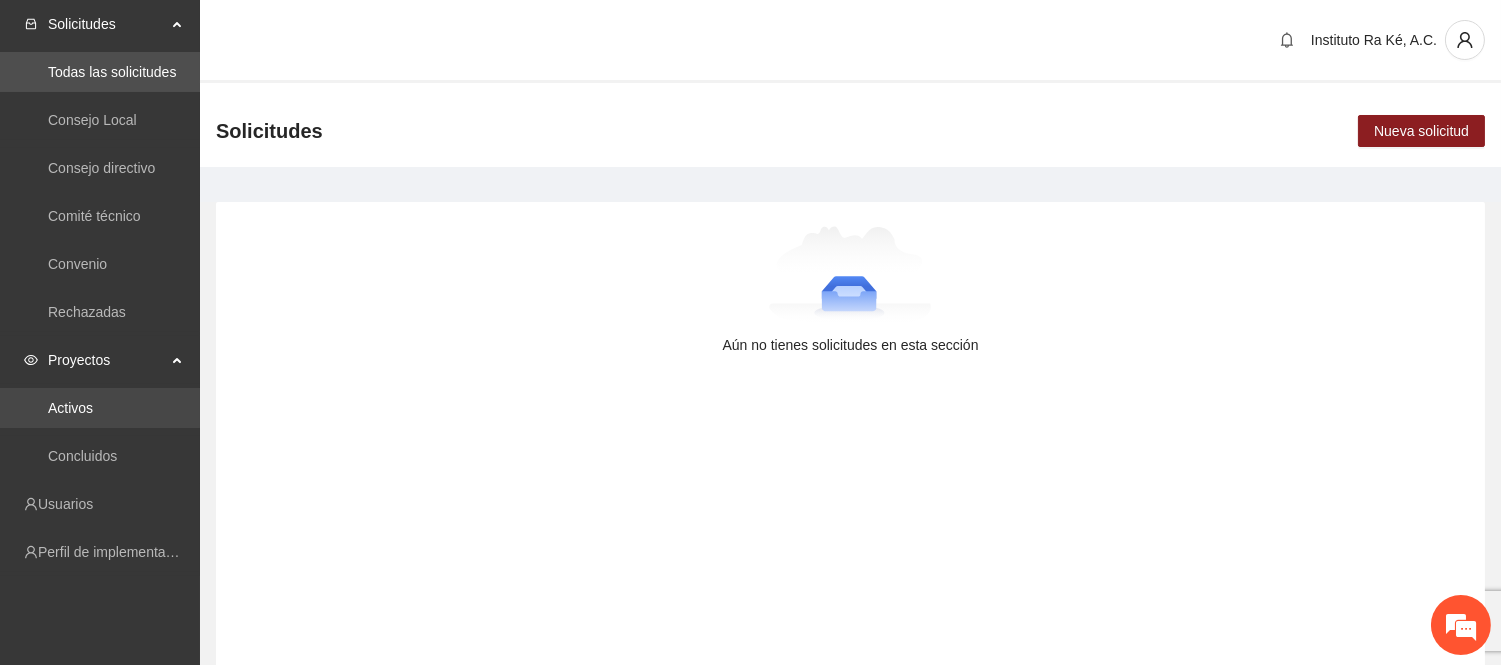 click on "Activos" at bounding box center (70, 408) 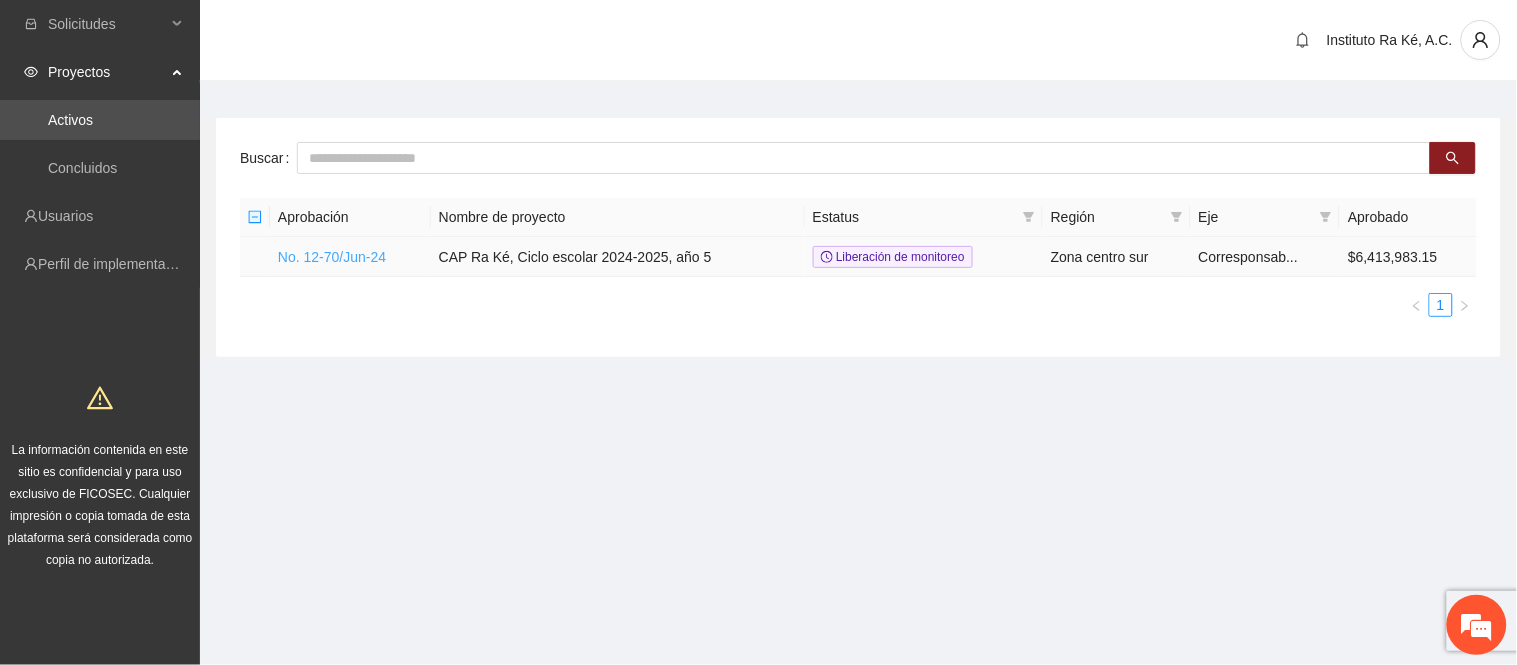 click on "No. 12-70/Jun-24" at bounding box center (332, 257) 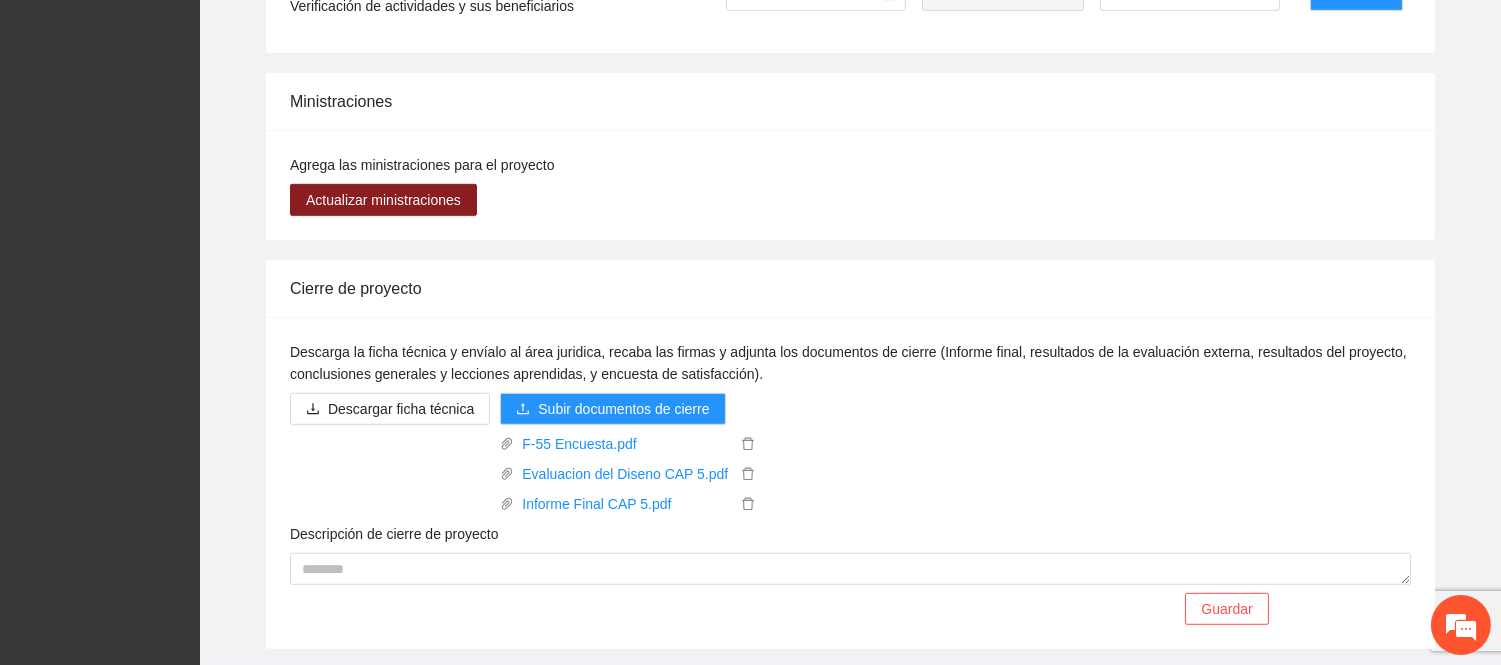 scroll, scrollTop: 2334, scrollLeft: 0, axis: vertical 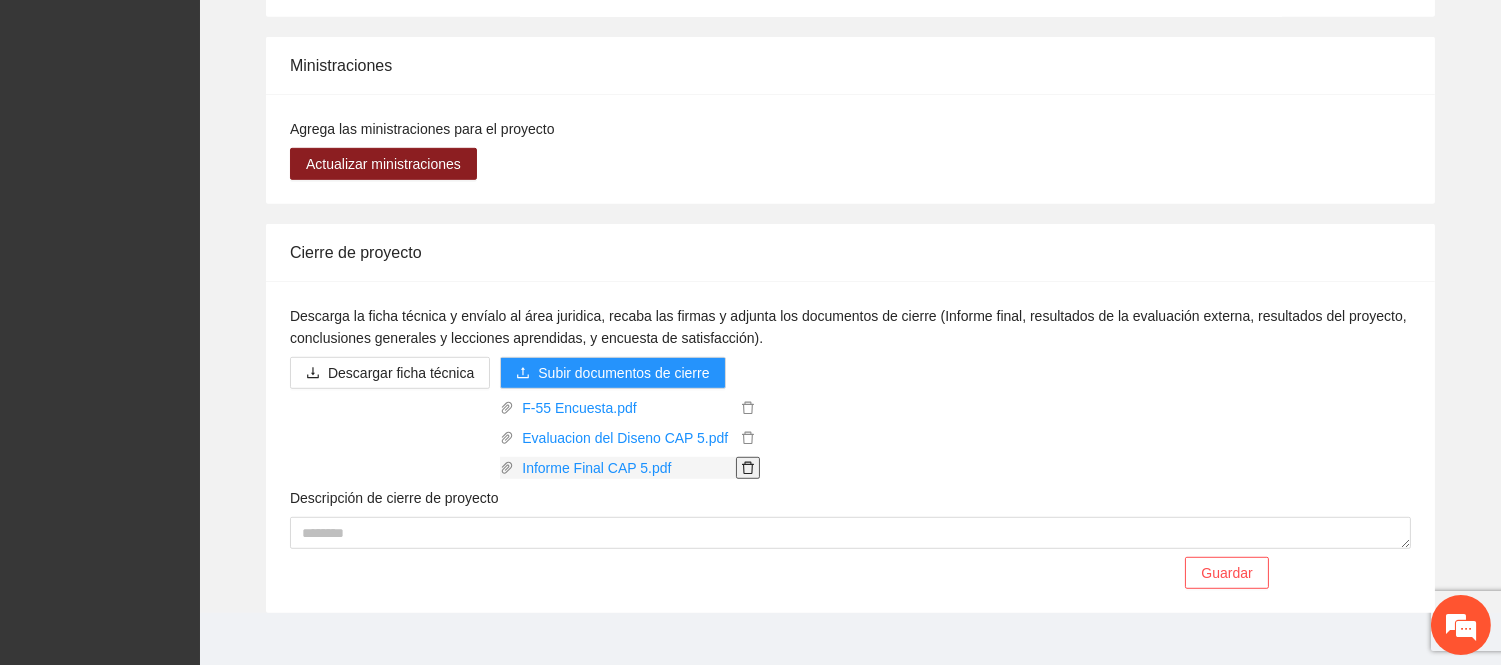 click 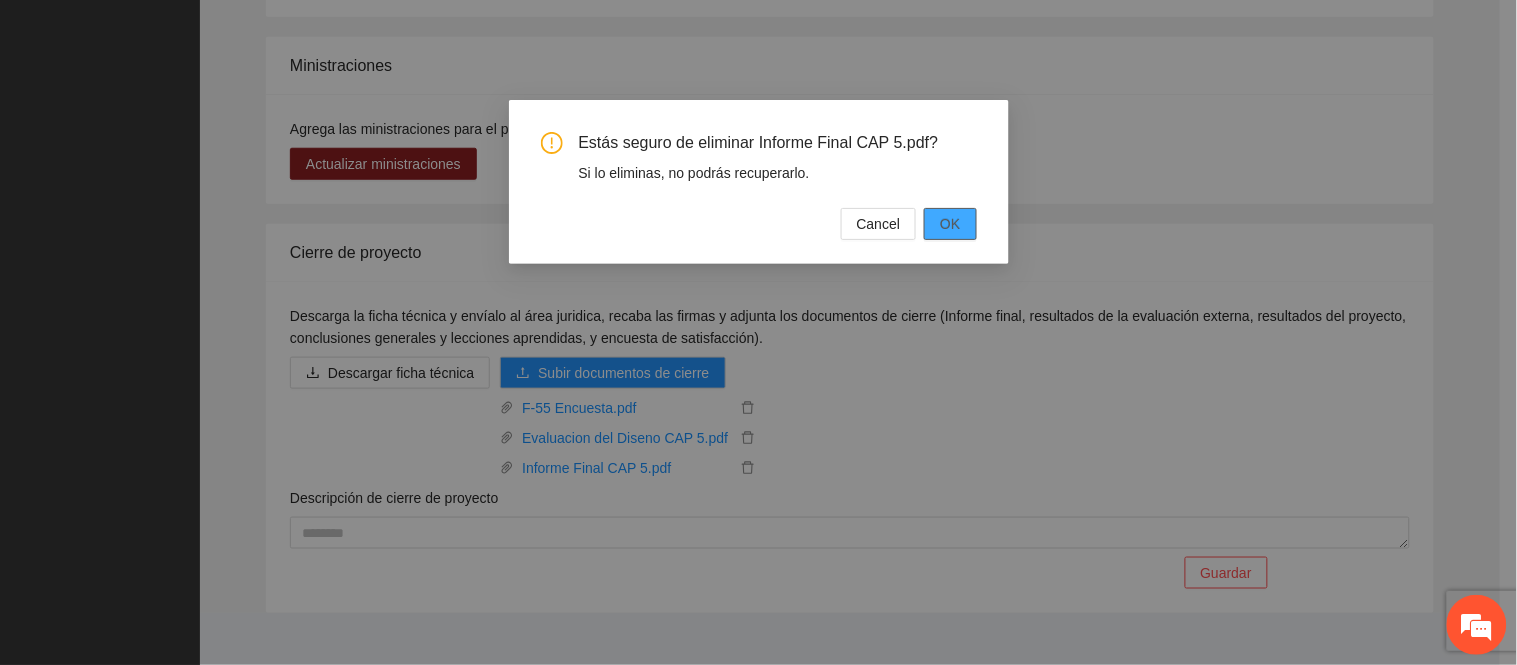click on "OK" at bounding box center [950, 224] 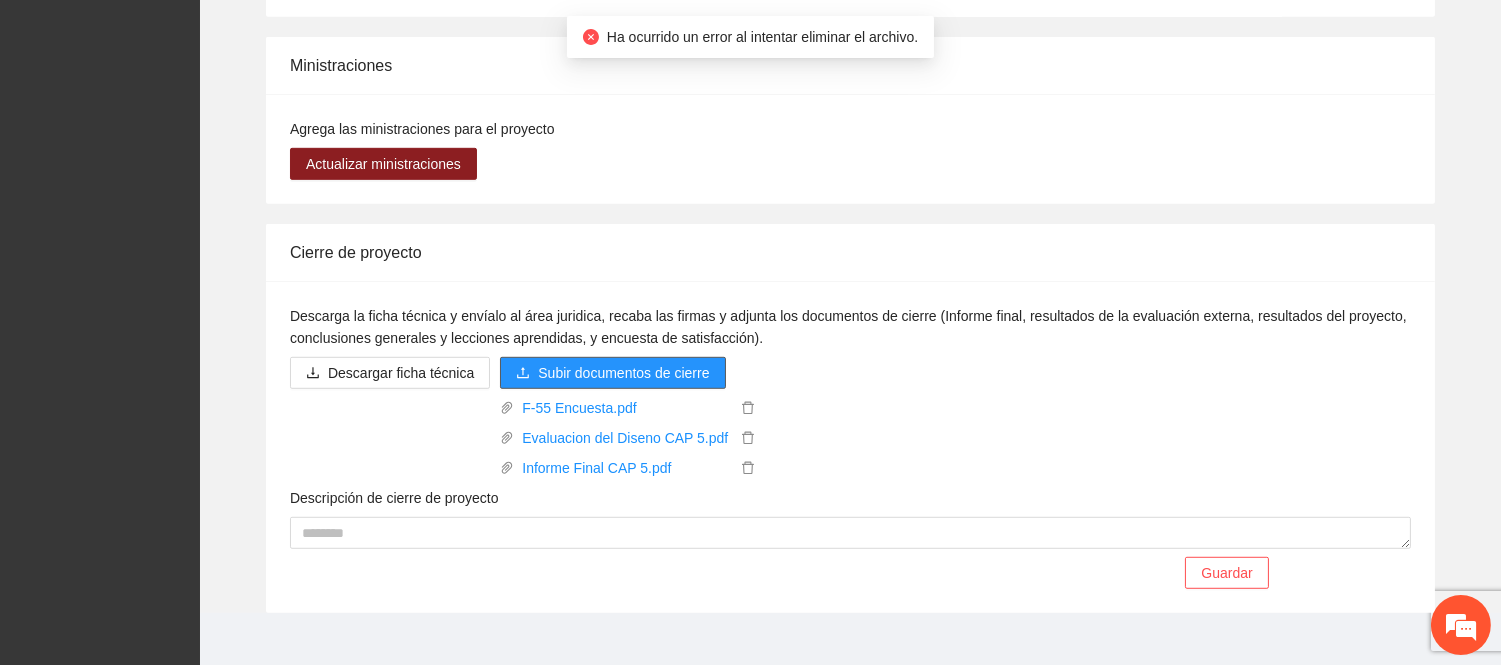 click on "Subir documentos de cierre" at bounding box center [623, 373] 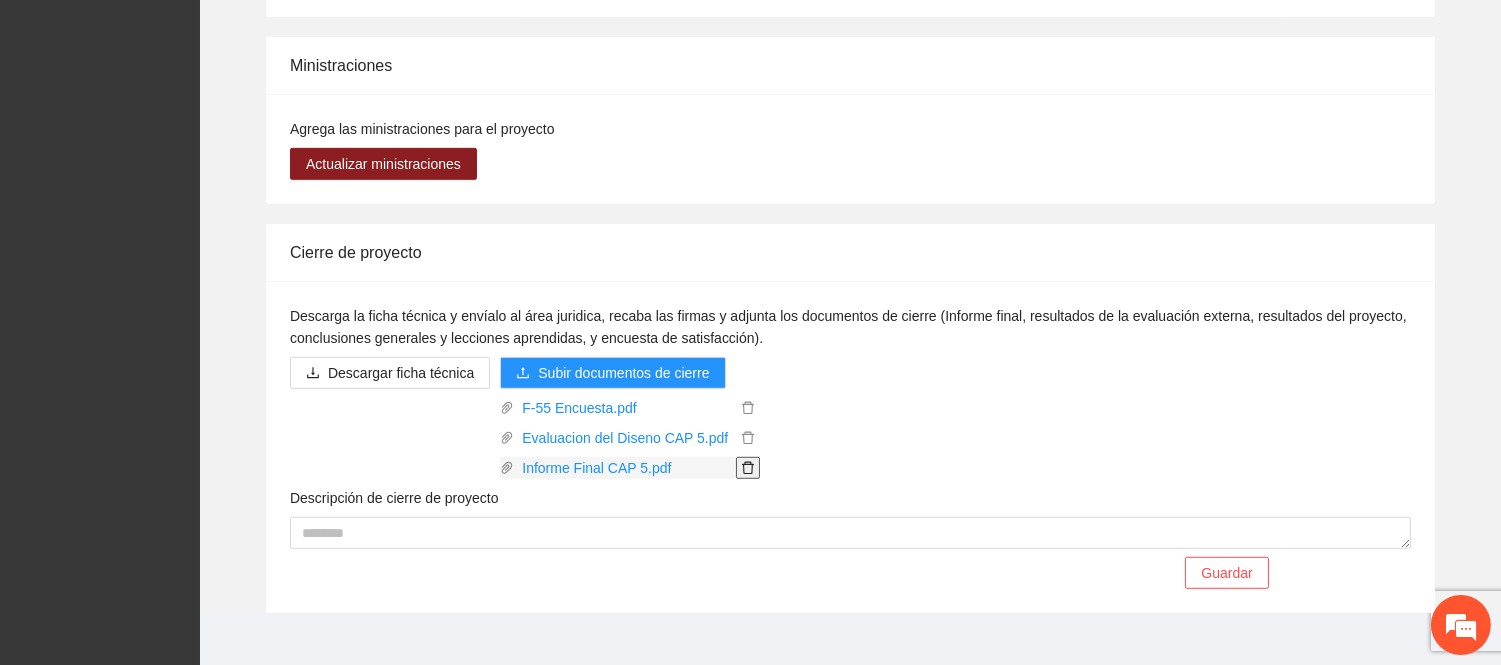 click 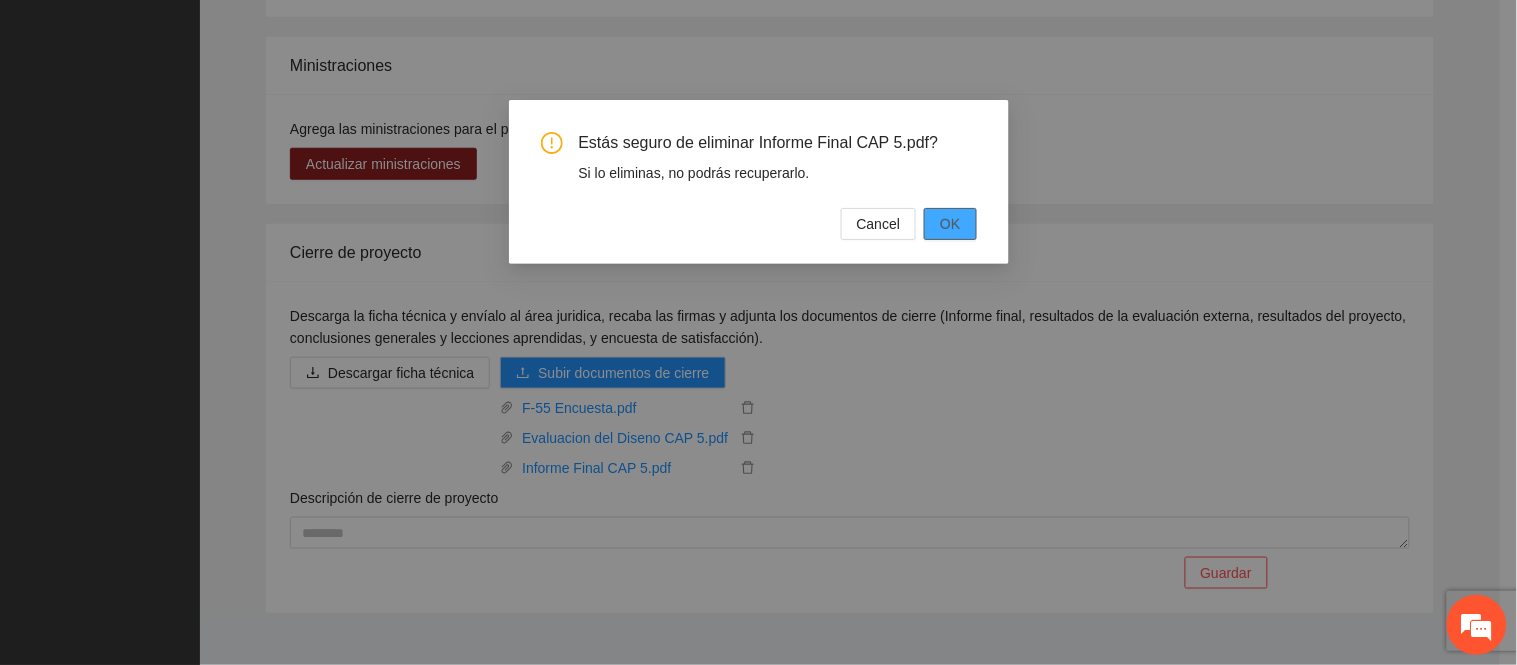 click on "OK" at bounding box center (950, 224) 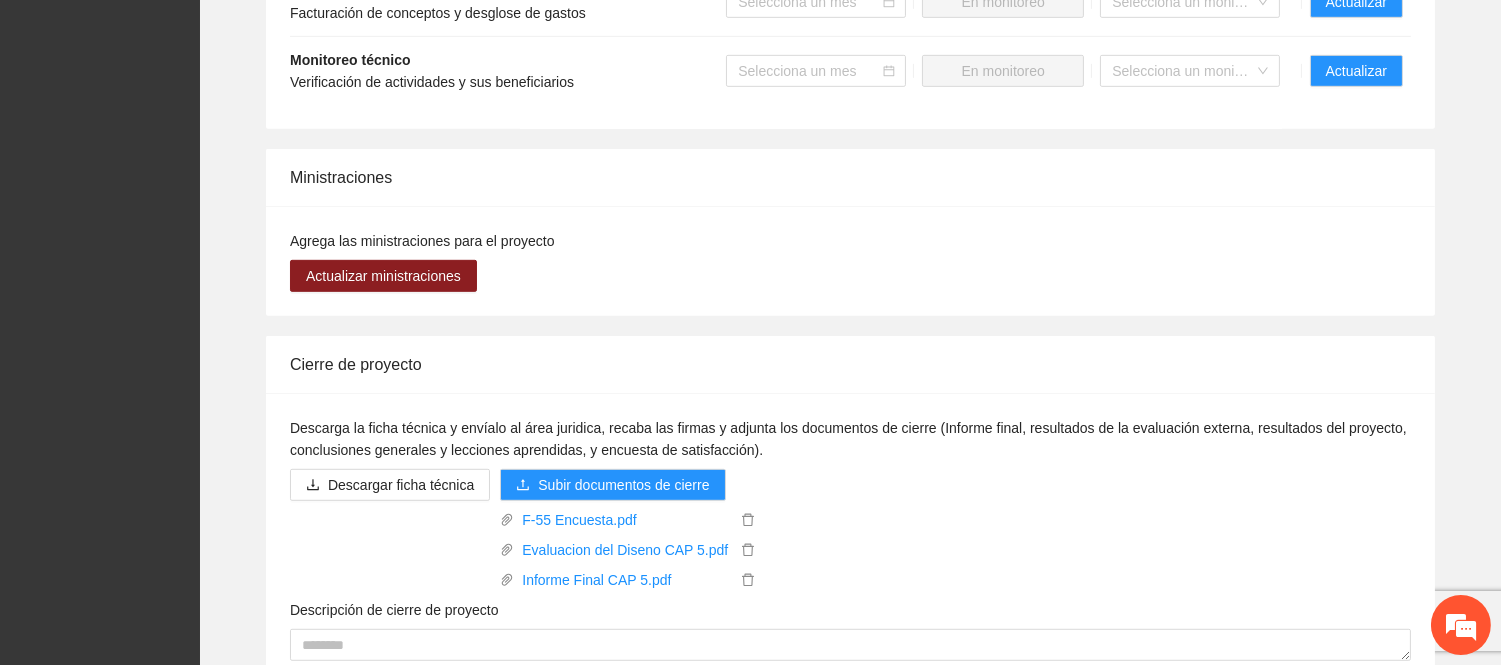 scroll, scrollTop: 2334, scrollLeft: 0, axis: vertical 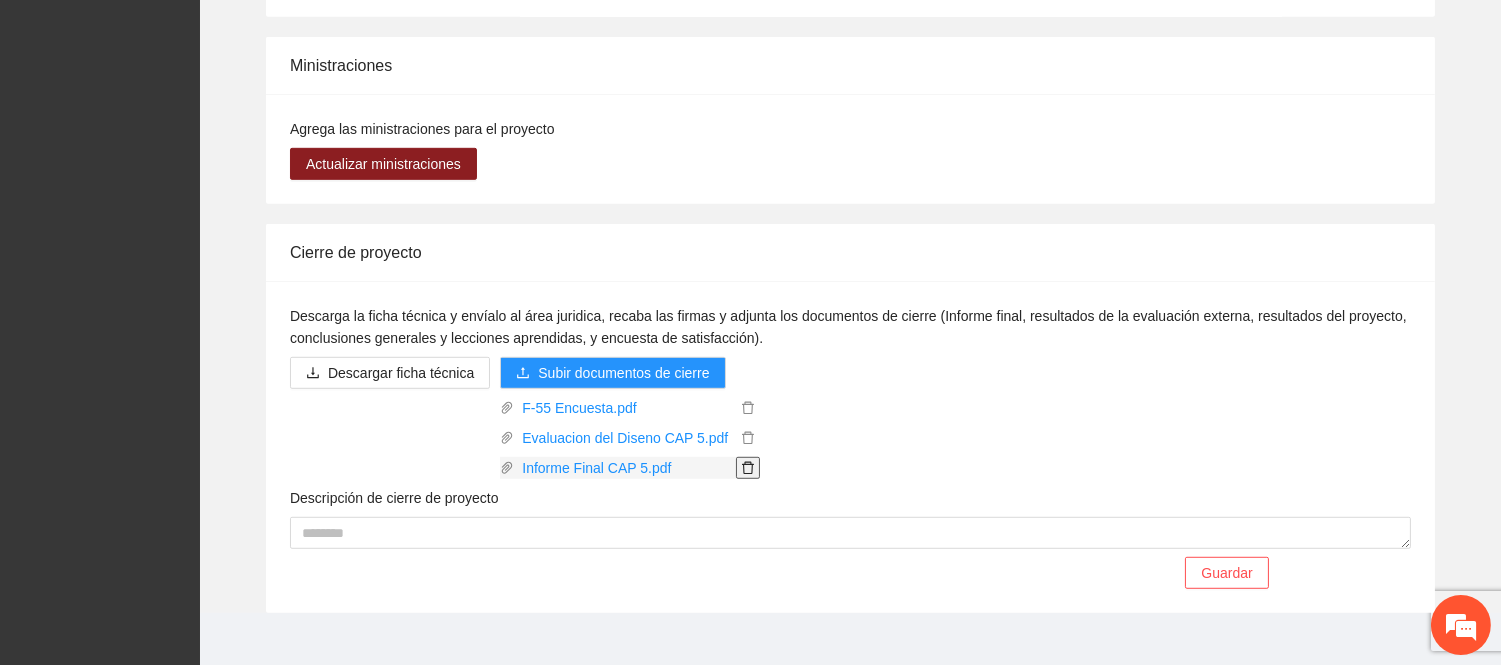 click at bounding box center [748, 468] 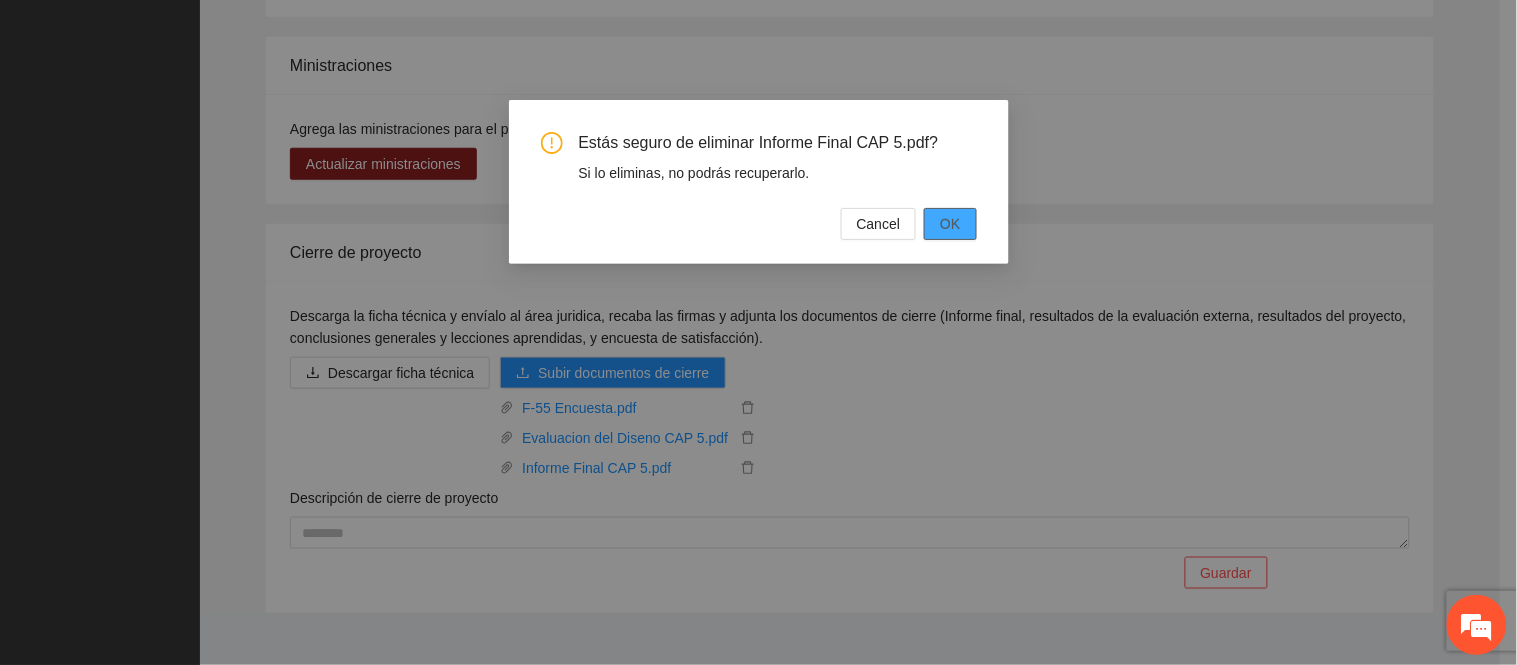 click on "OK" at bounding box center (950, 224) 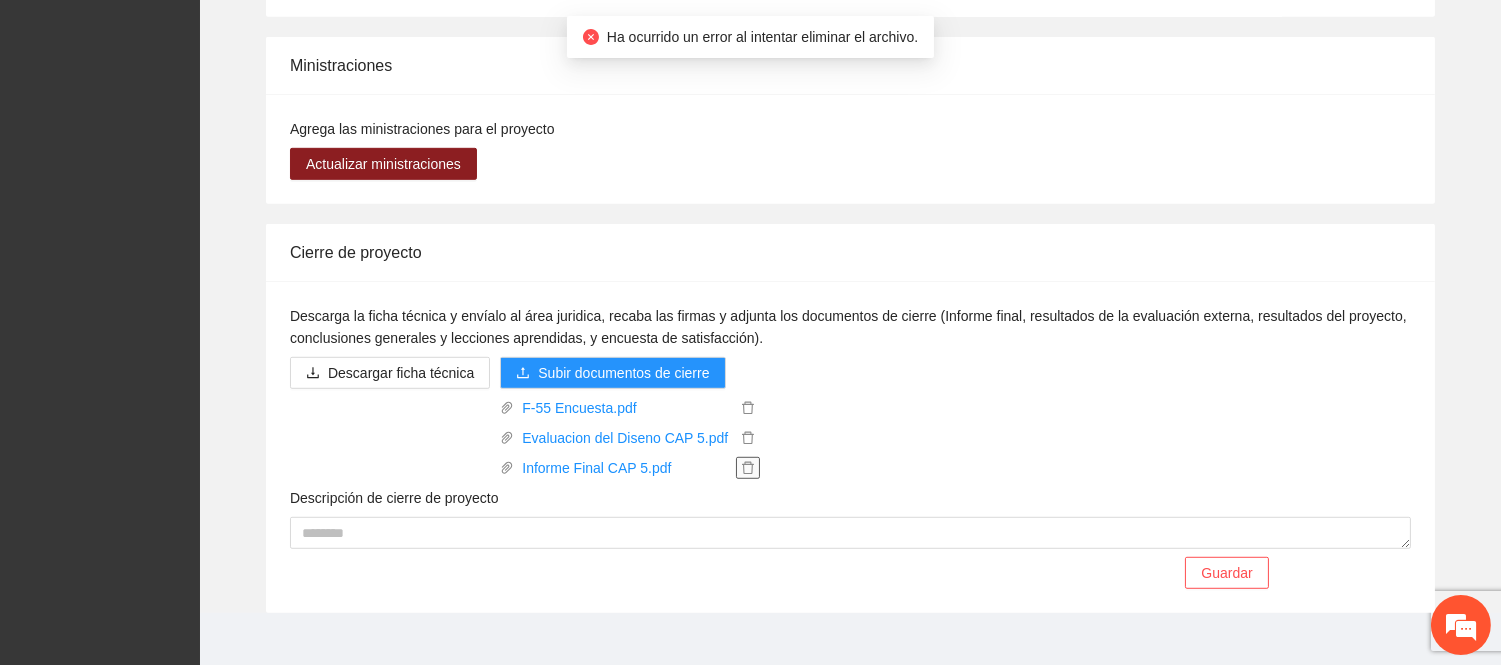 scroll, scrollTop: 0, scrollLeft: 0, axis: both 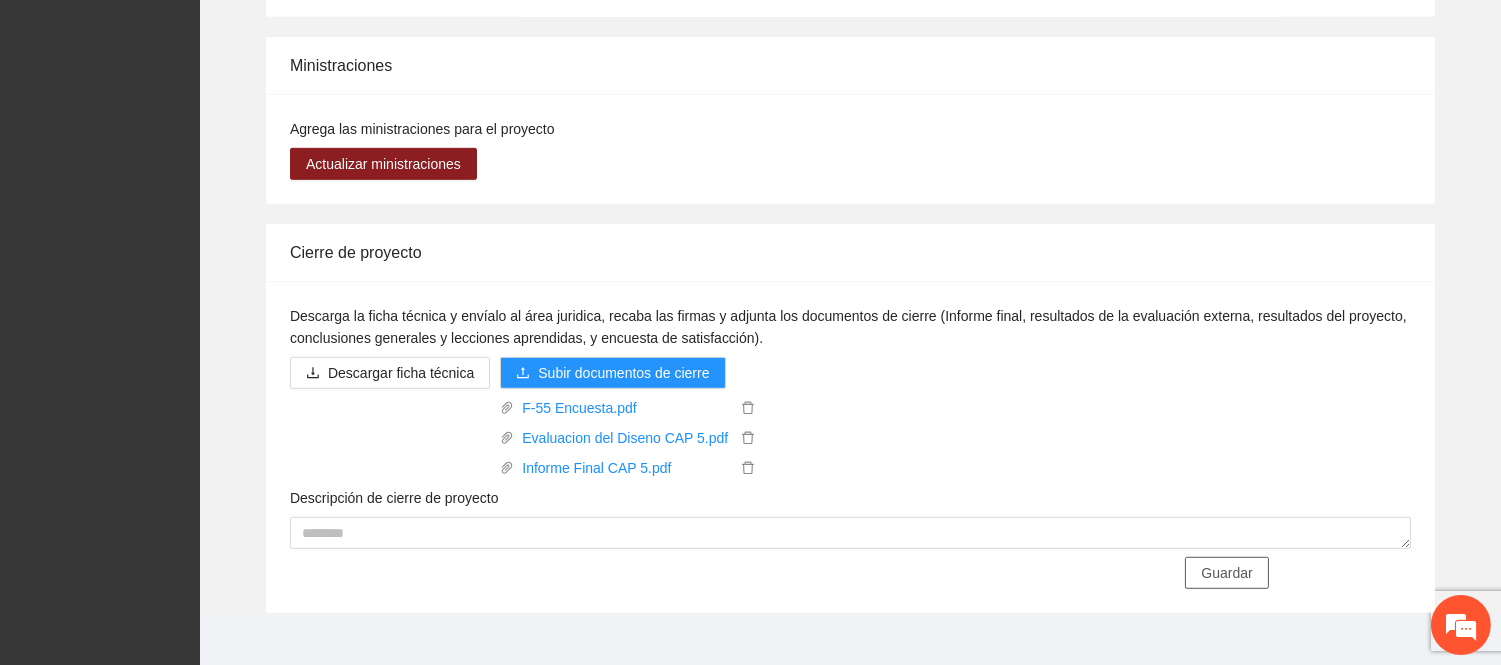 click on "Guardar" at bounding box center [1226, 573] 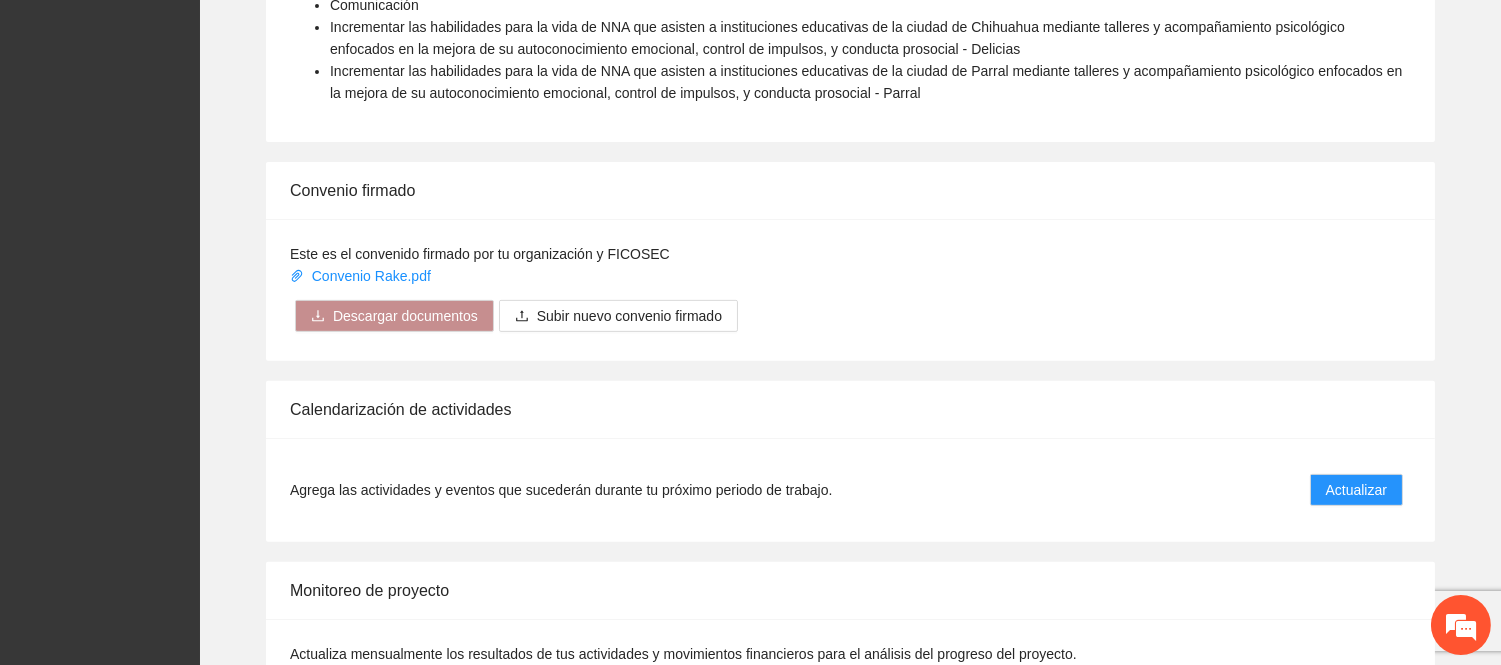 scroll, scrollTop: 2334, scrollLeft: 0, axis: vertical 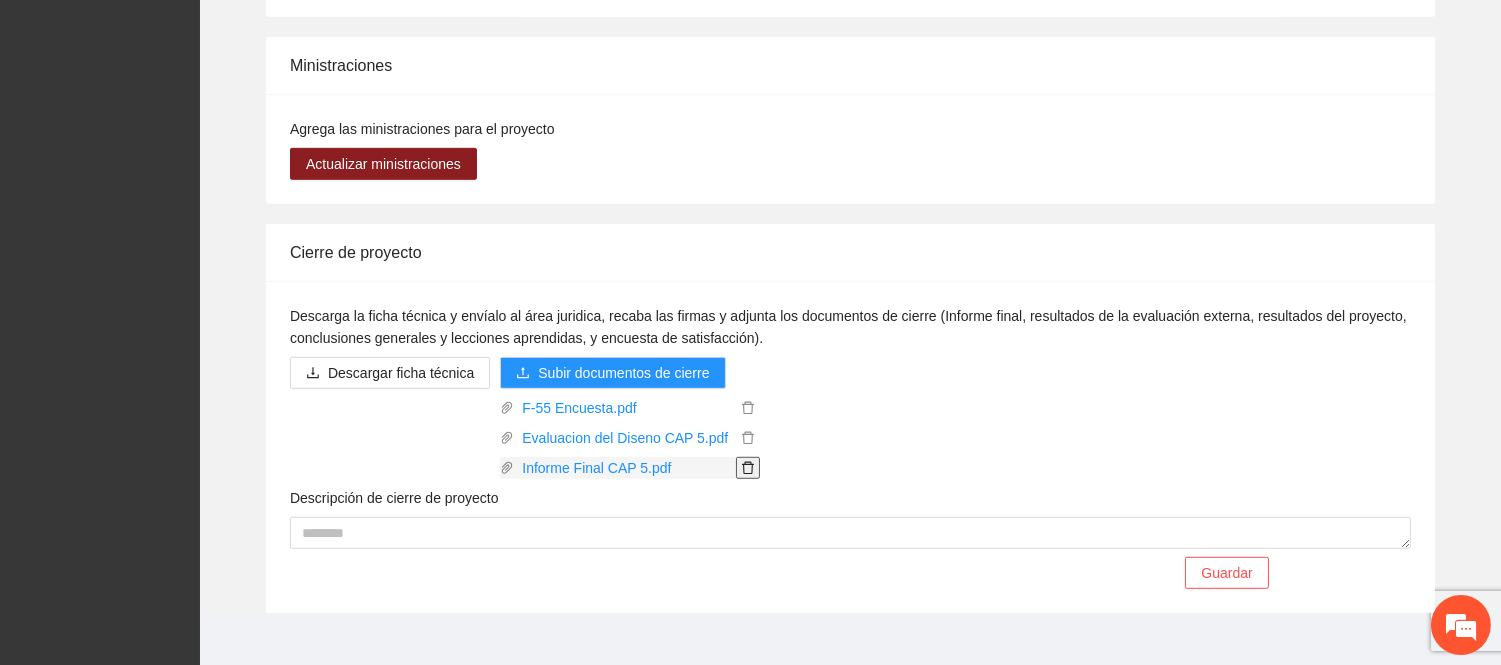 click 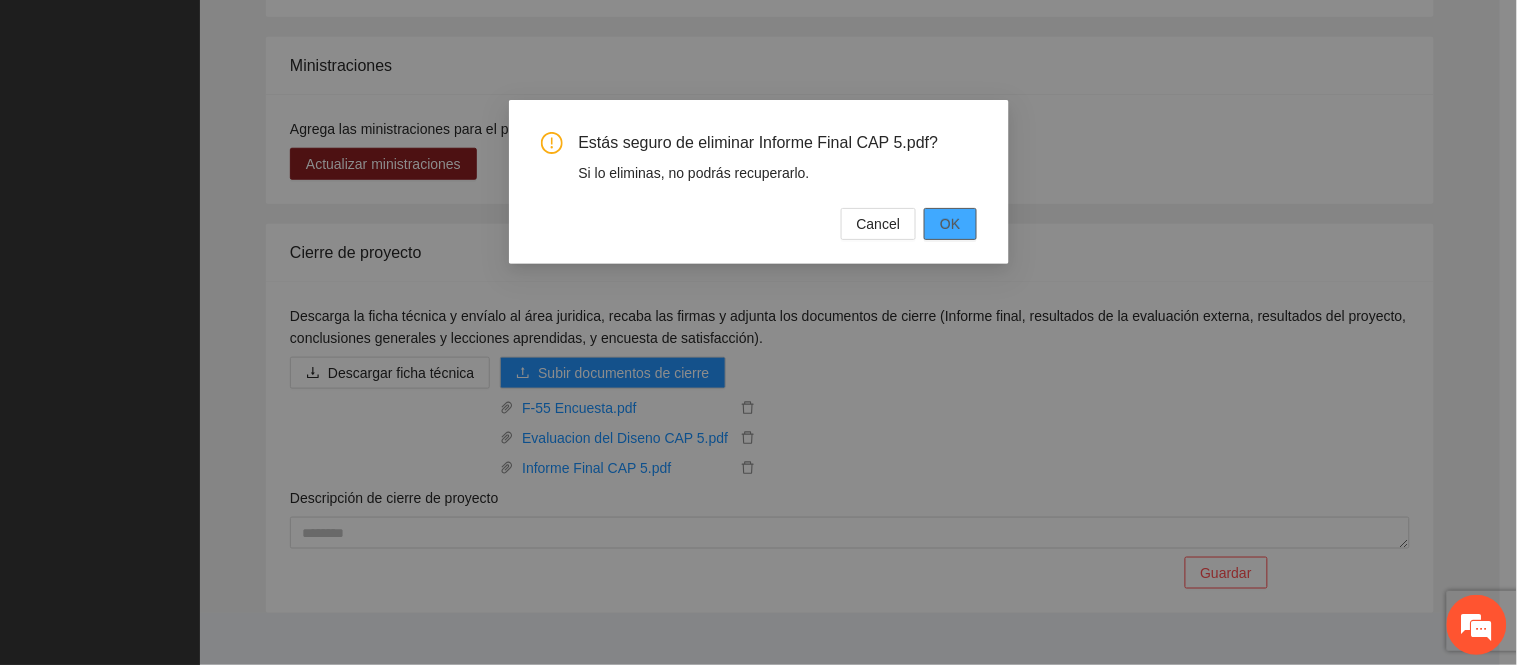 click on "OK" at bounding box center [950, 224] 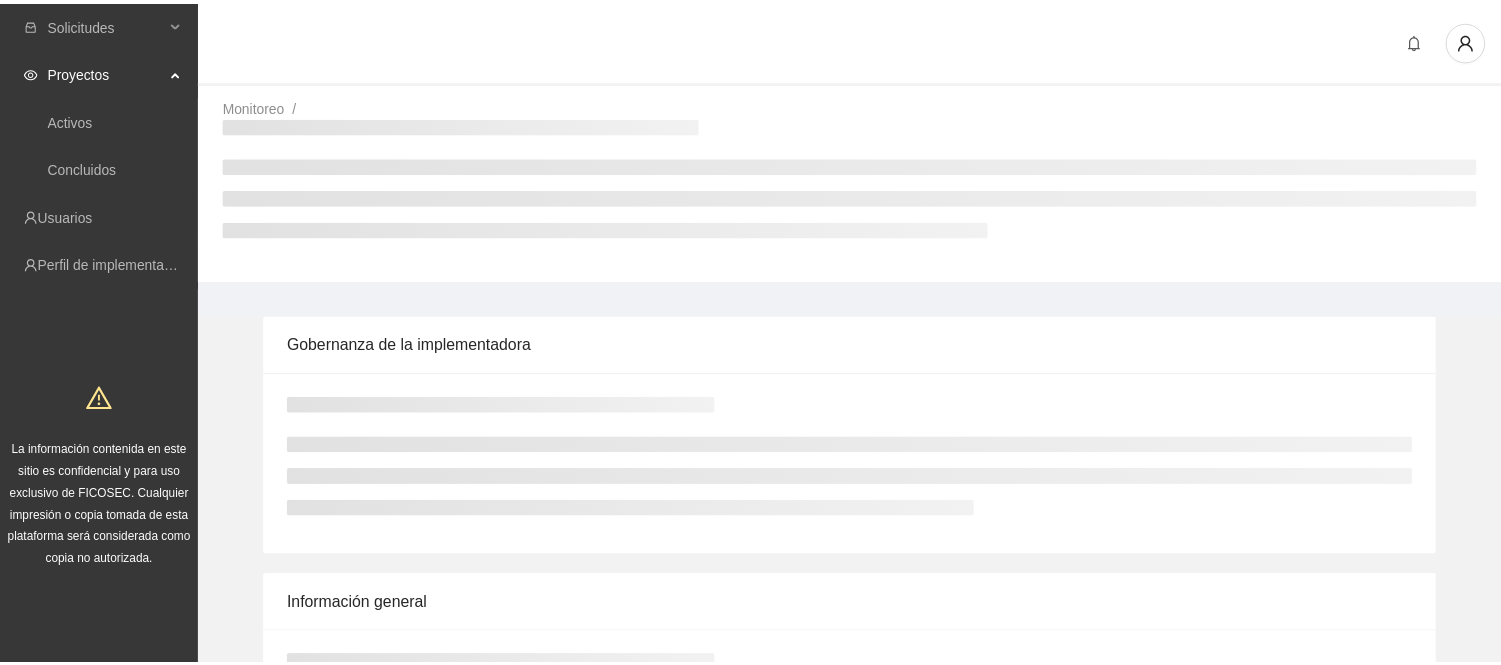scroll, scrollTop: 0, scrollLeft: 0, axis: both 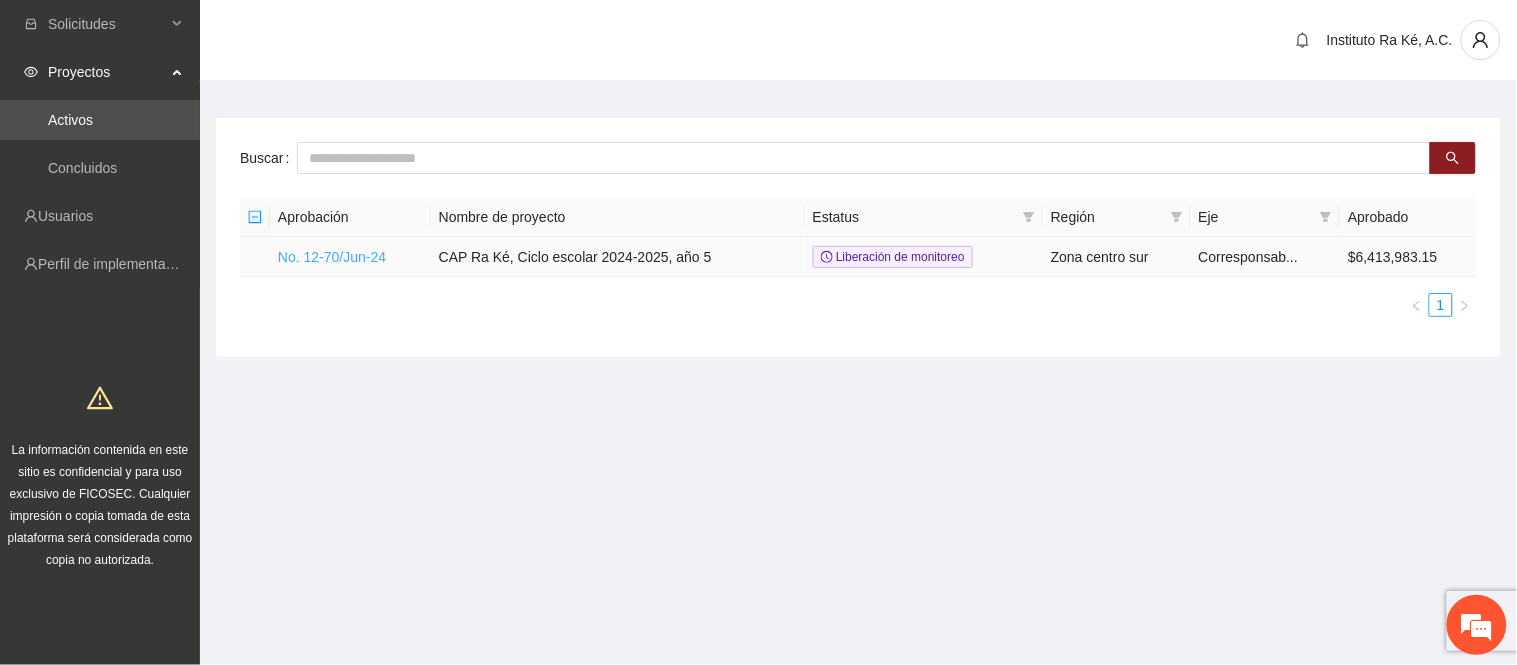 click on "No. 12-70/Jun-24" at bounding box center (332, 257) 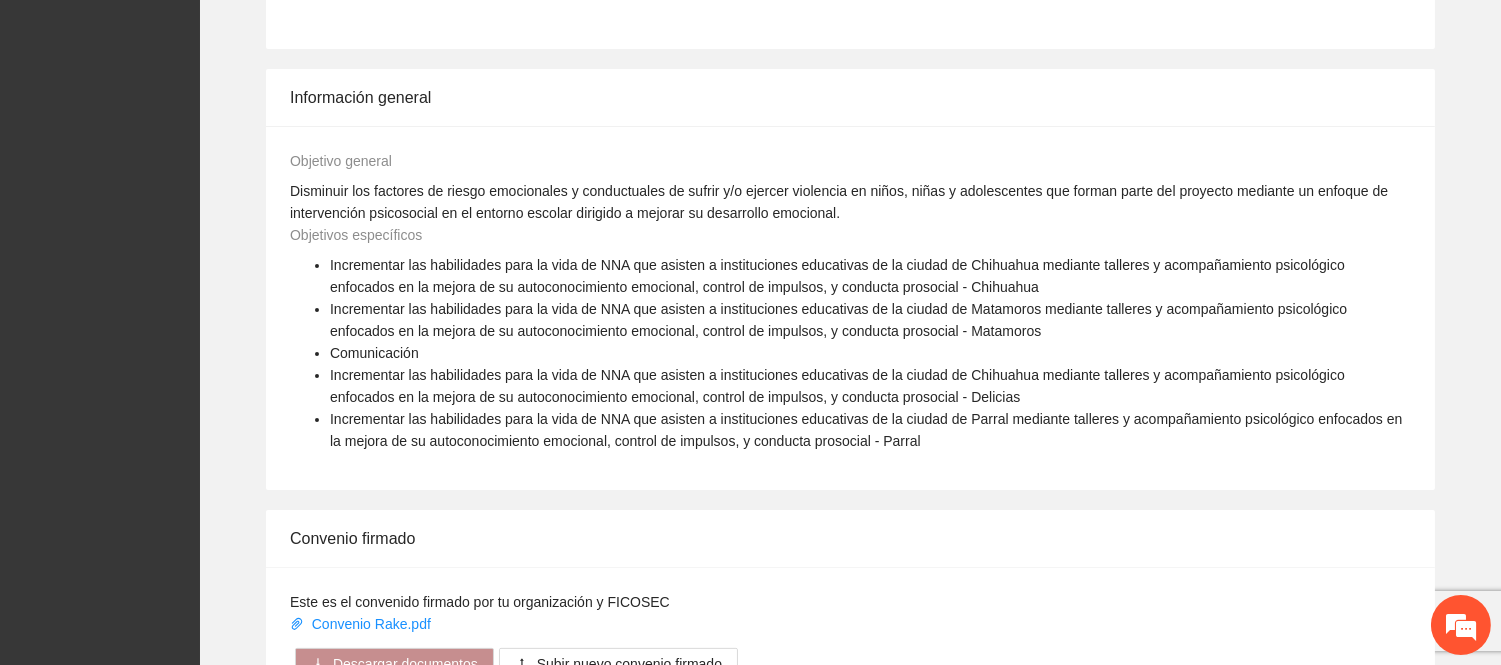 scroll, scrollTop: 2334, scrollLeft: 0, axis: vertical 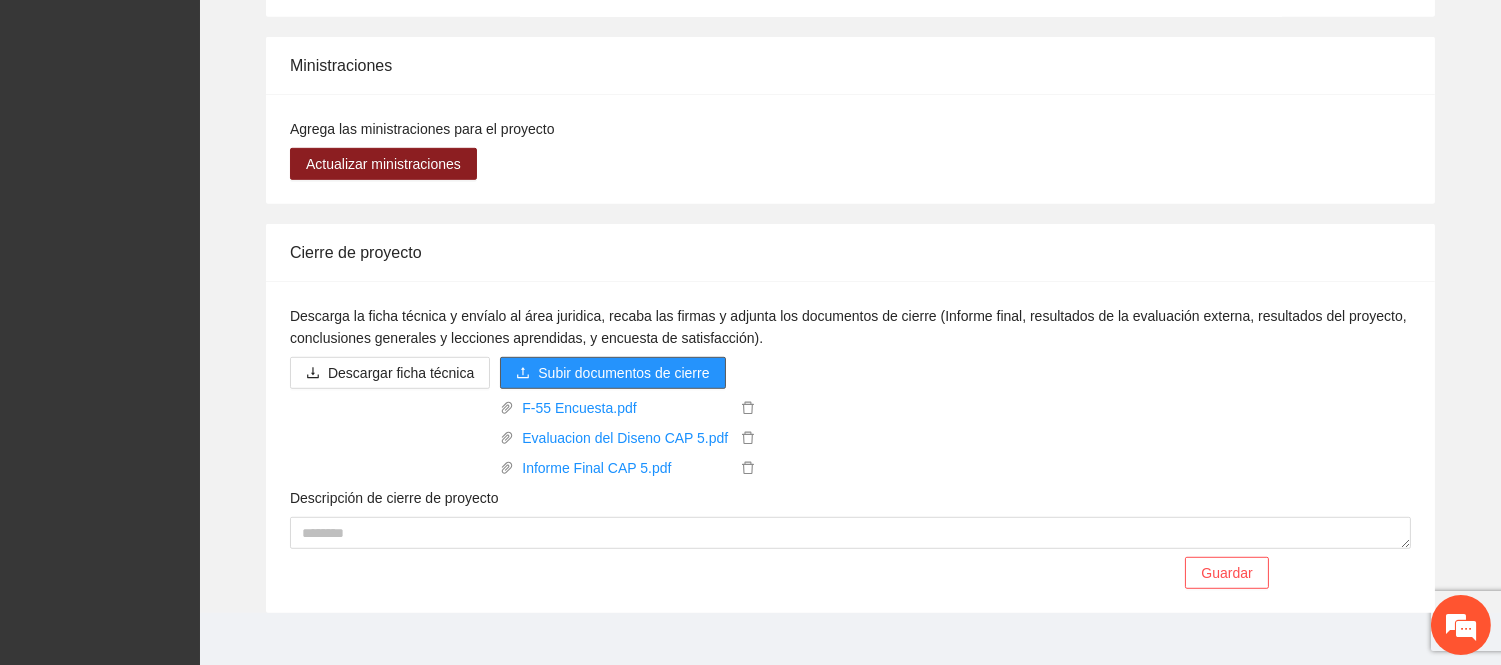 click on "Subir documentos de cierre" at bounding box center [623, 373] 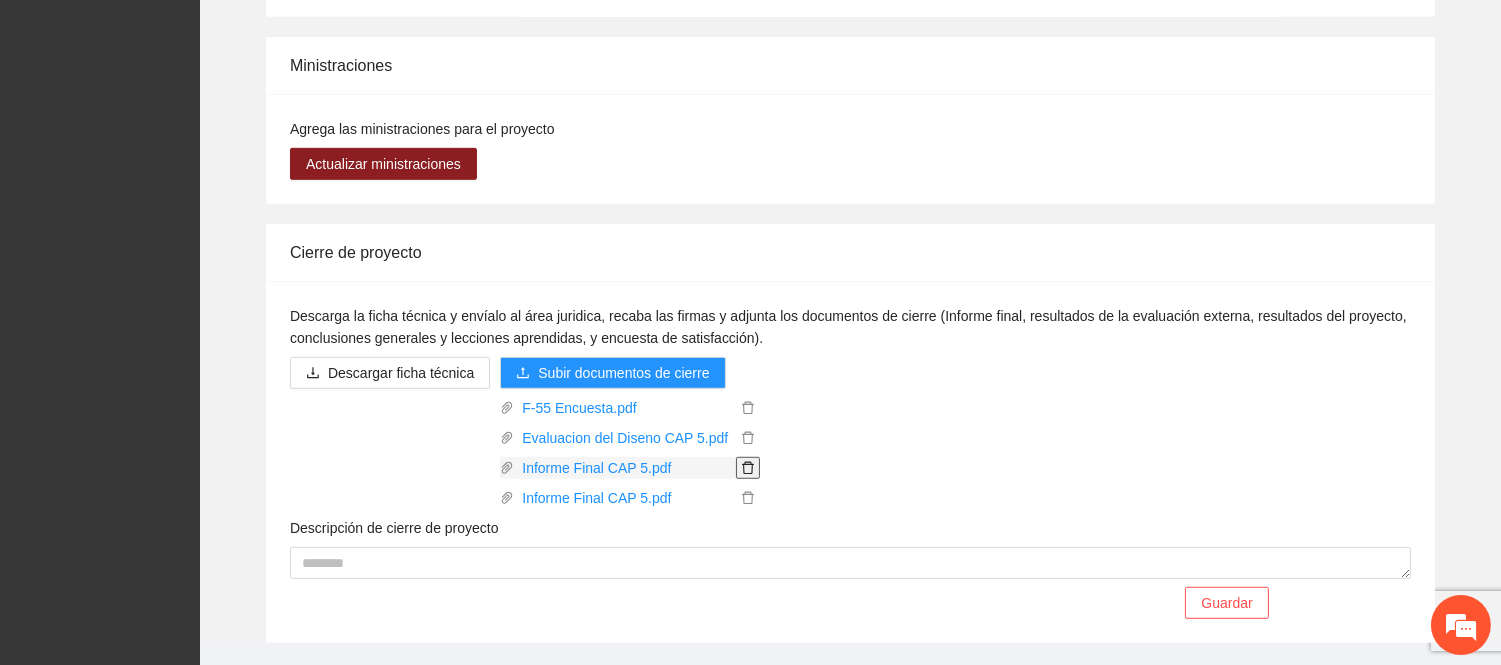click 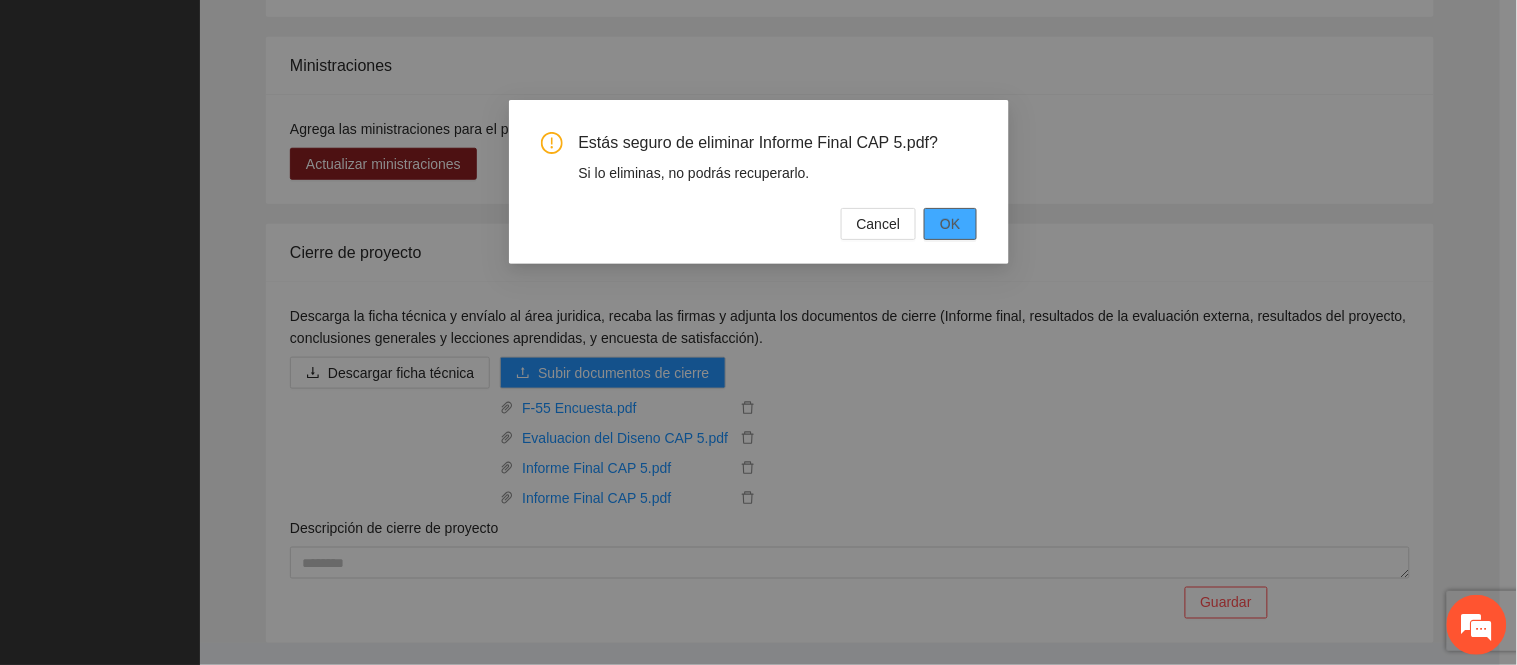 click on "OK" at bounding box center [950, 224] 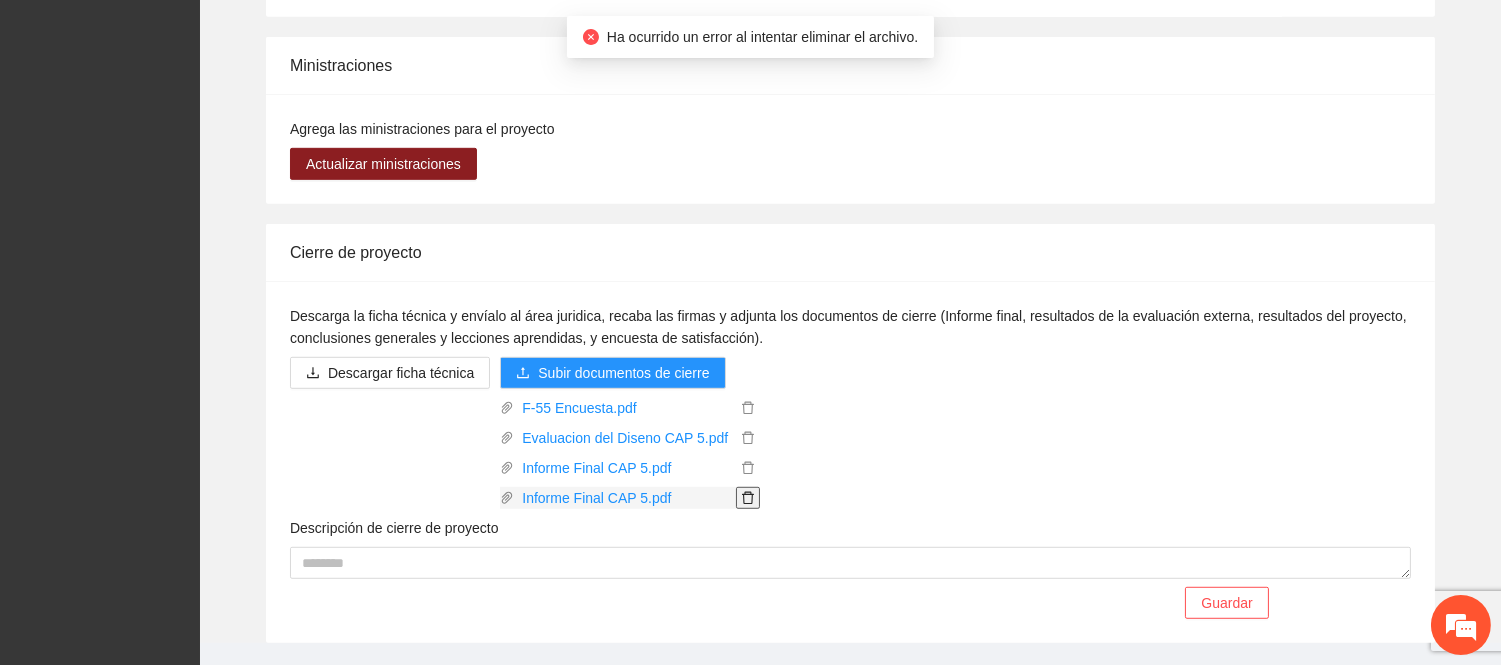 click at bounding box center [748, 498] 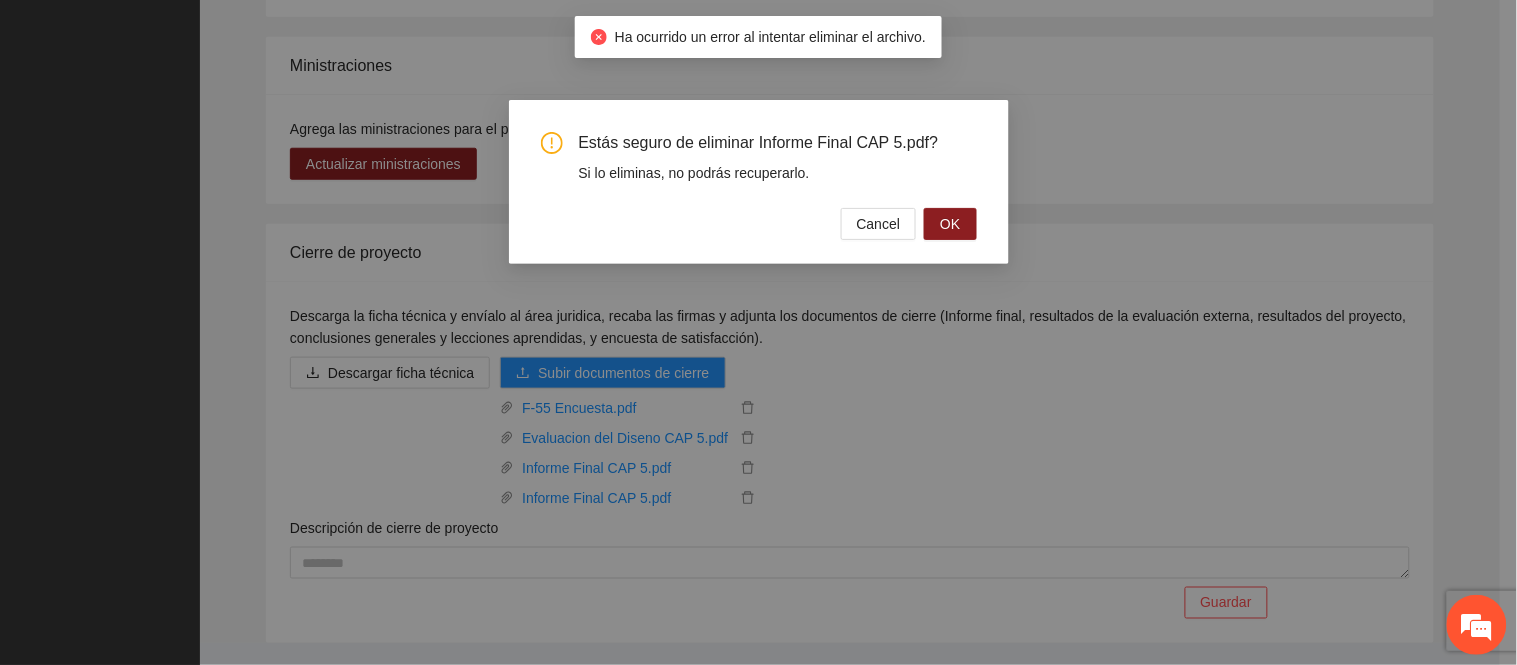 click on "Estás seguro de eliminar Informe Final CAP 5.pdf? Si lo eliminas, no podrás recuperarlo. Cancel OK" at bounding box center [759, 186] 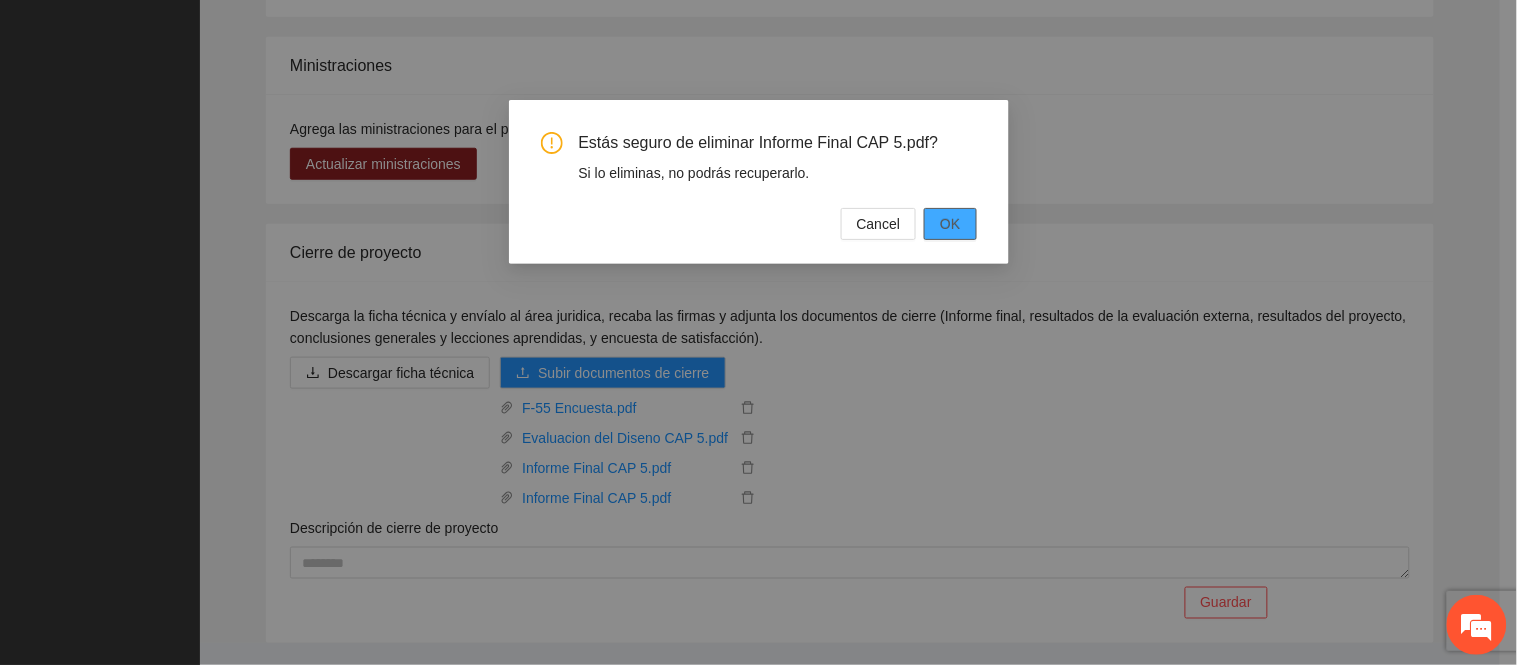 click on "OK" at bounding box center (950, 224) 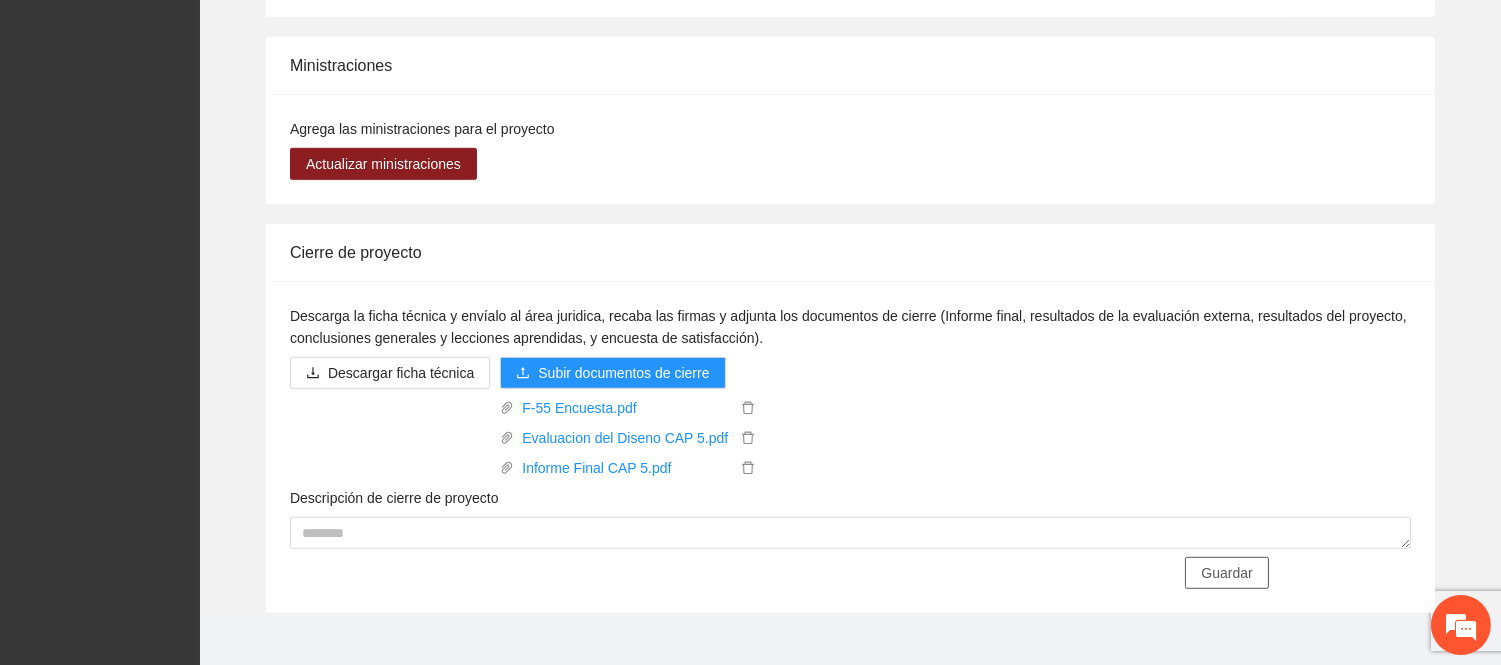click on "Guardar" at bounding box center (1226, 573) 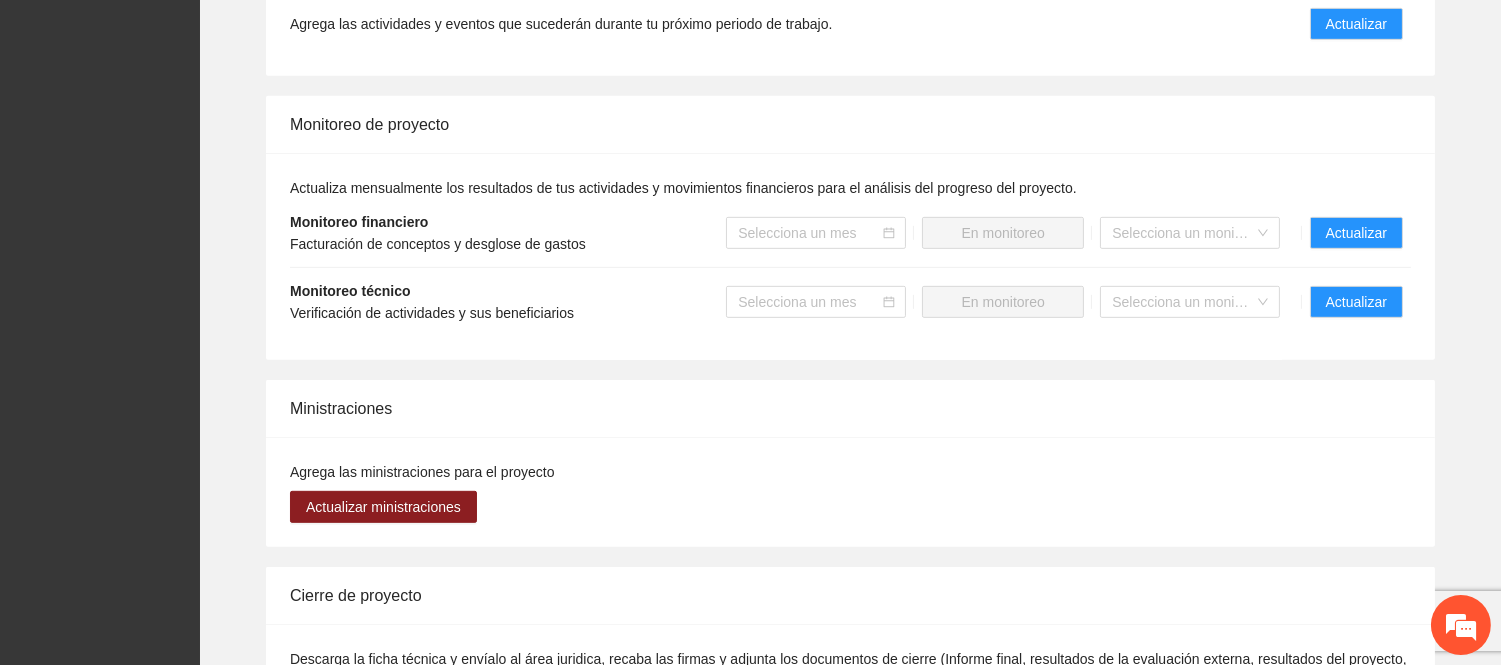 scroll, scrollTop: 2334, scrollLeft: 0, axis: vertical 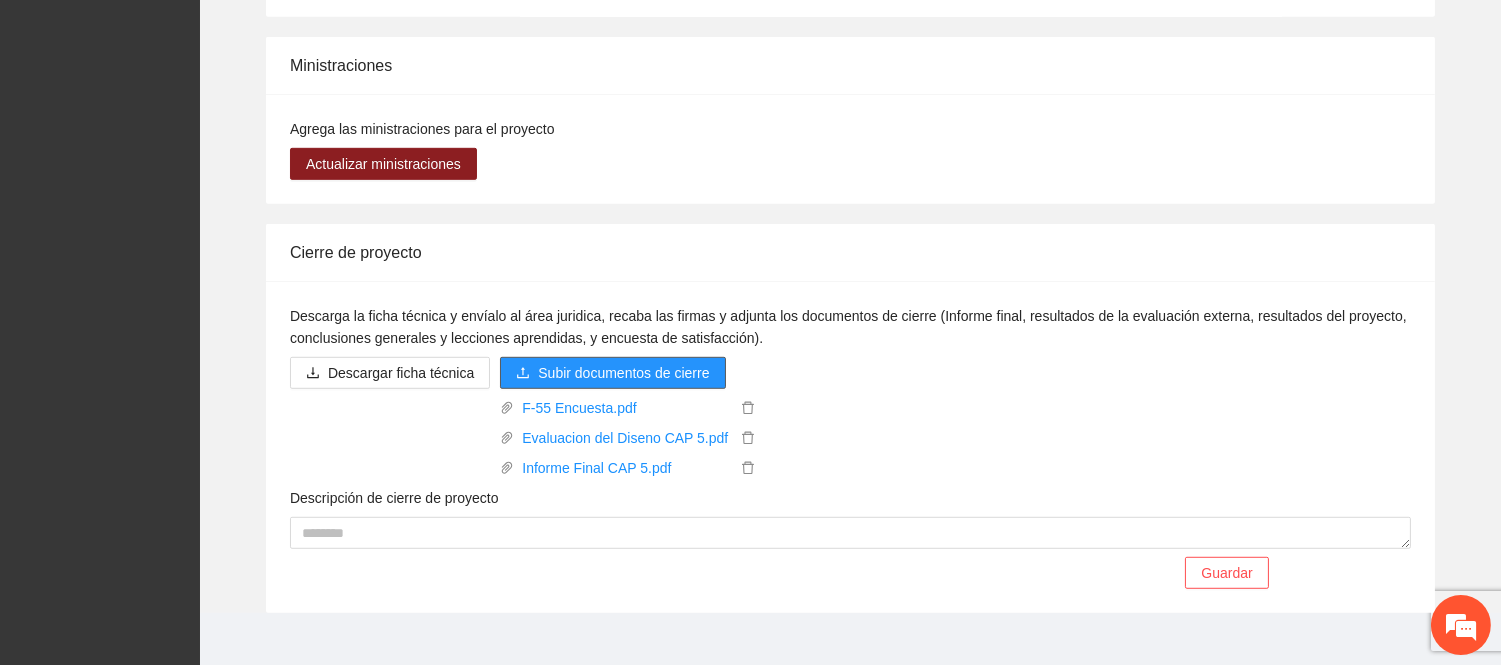 click on "Subir documentos de cierre" at bounding box center [623, 373] 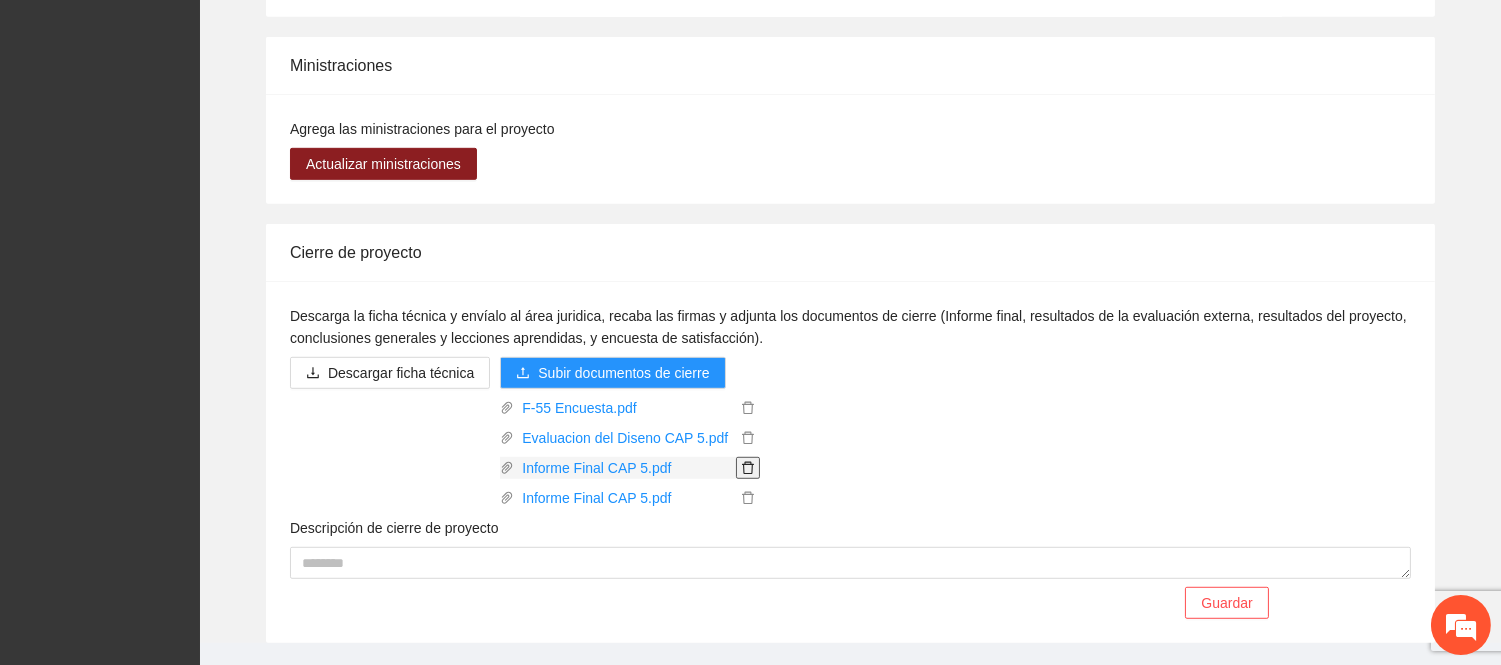 click 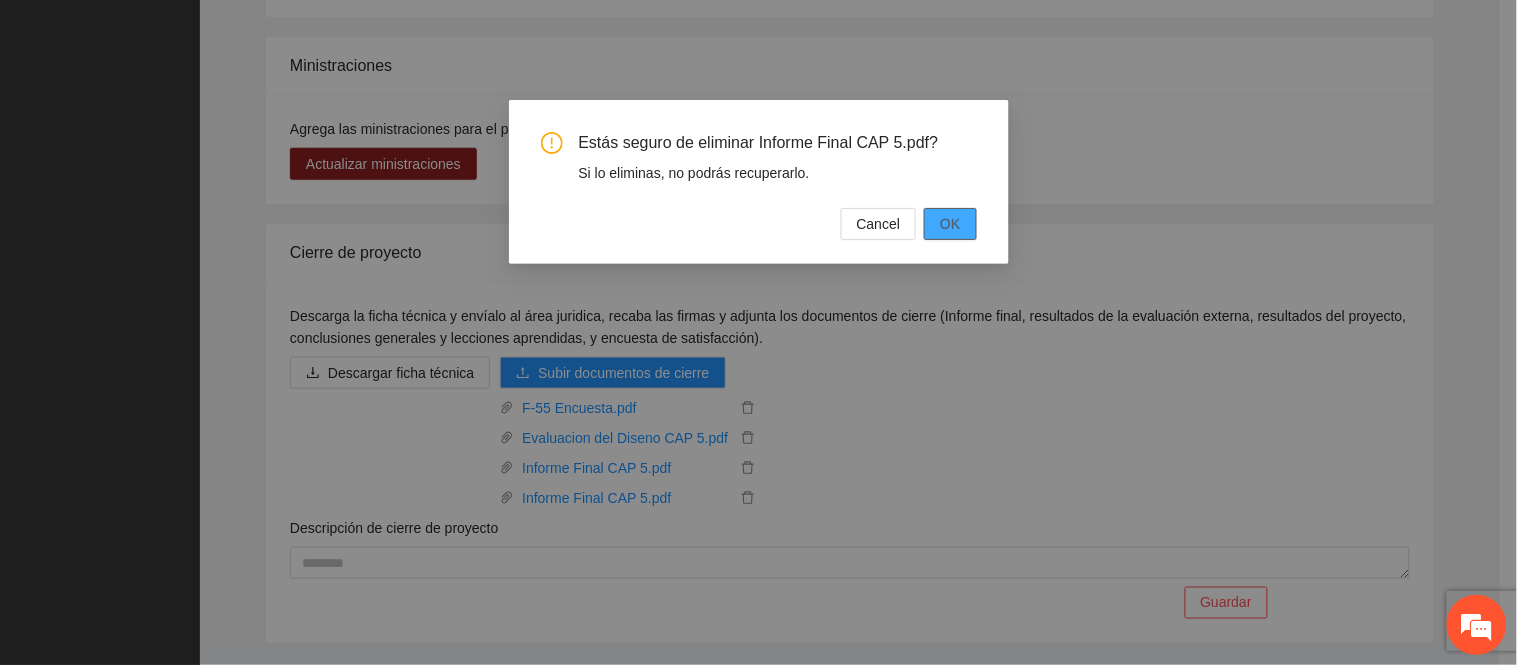 click on "OK" at bounding box center (950, 224) 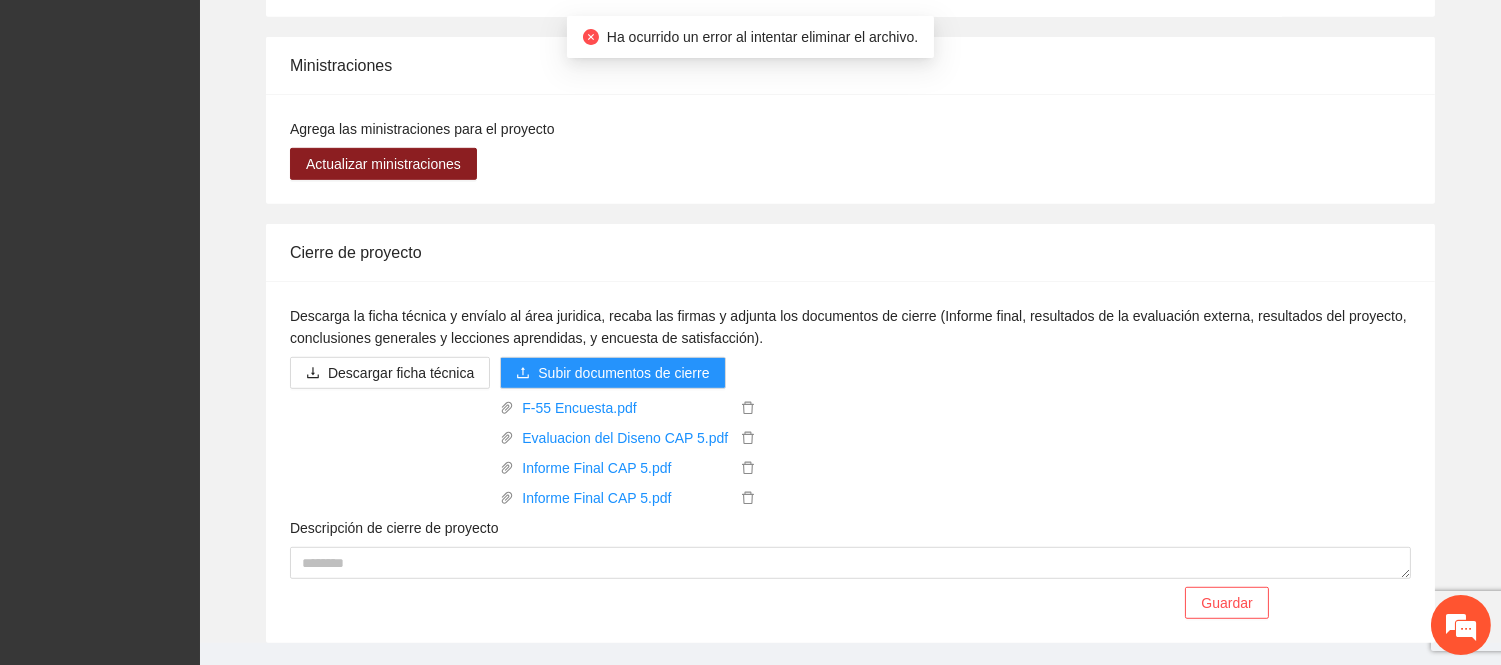 scroll, scrollTop: 0, scrollLeft: 0, axis: both 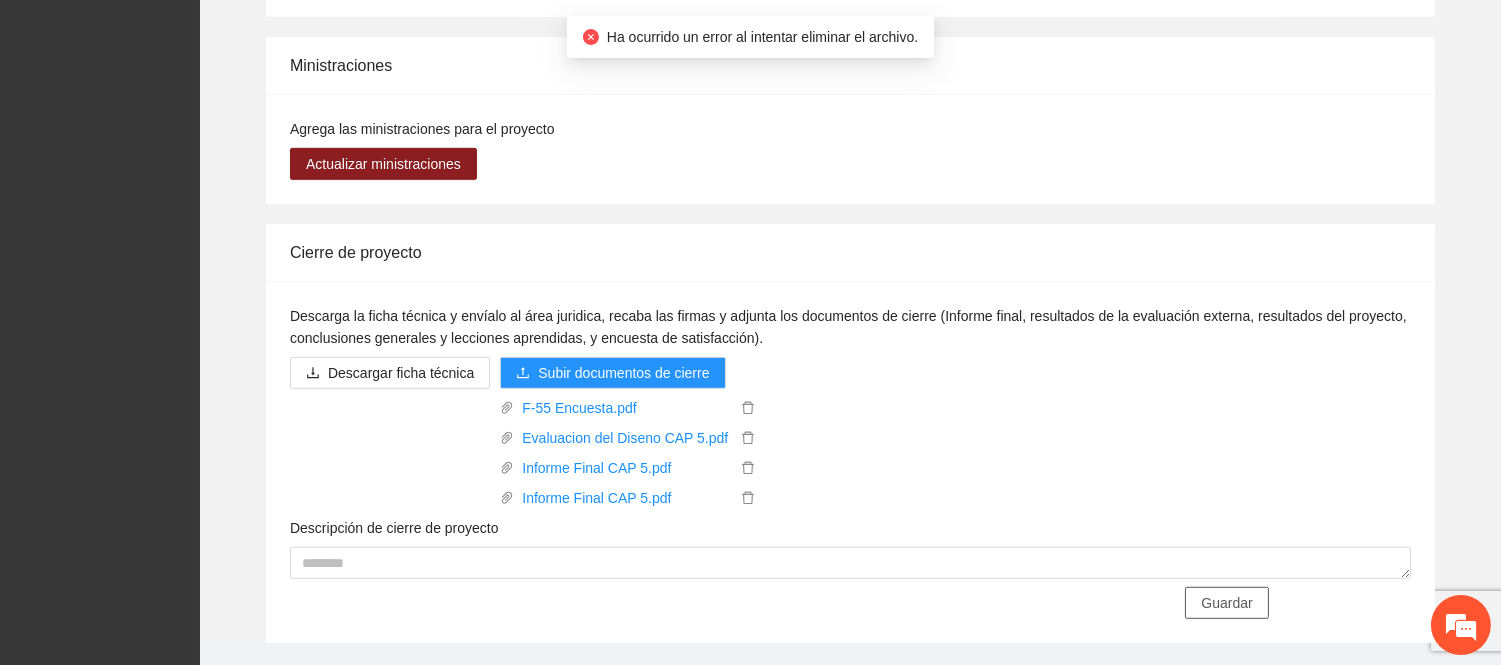 click on "Guardar" at bounding box center (1226, 603) 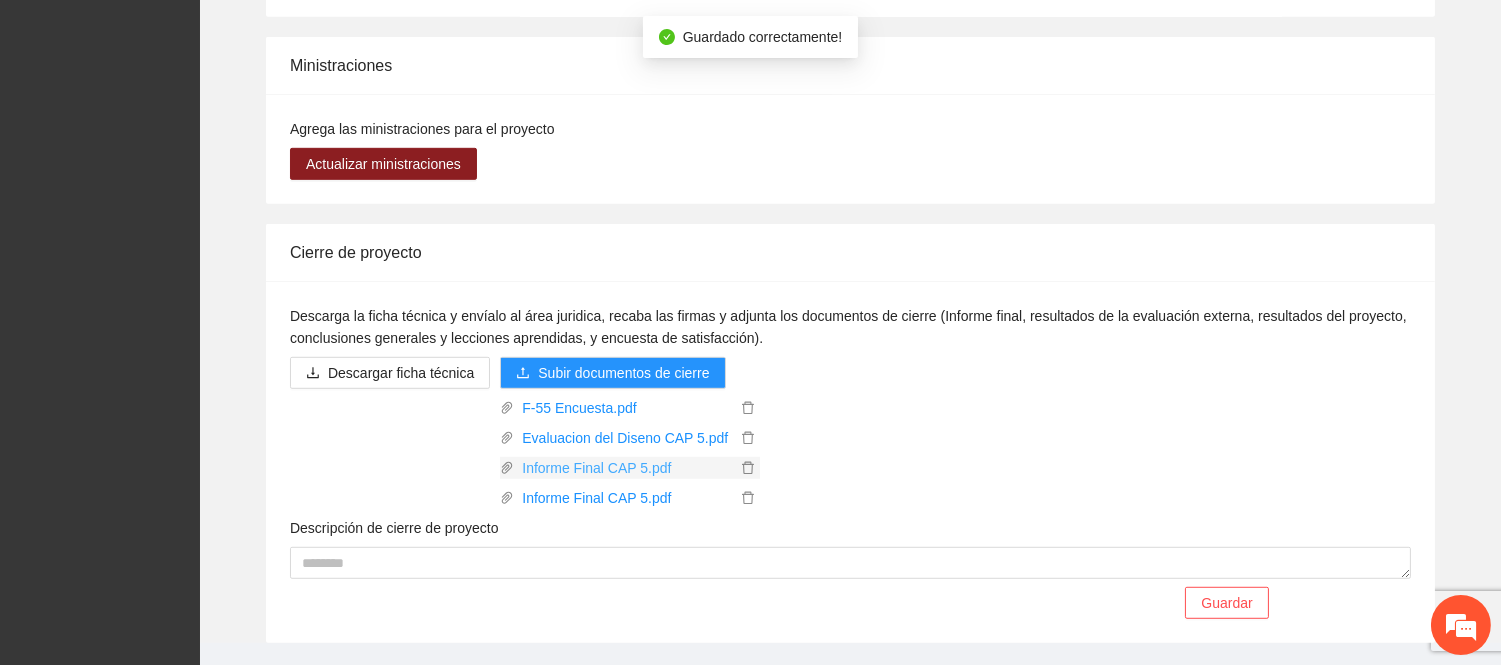 click on "Informe Final CAP 5.pdf" at bounding box center (625, 468) 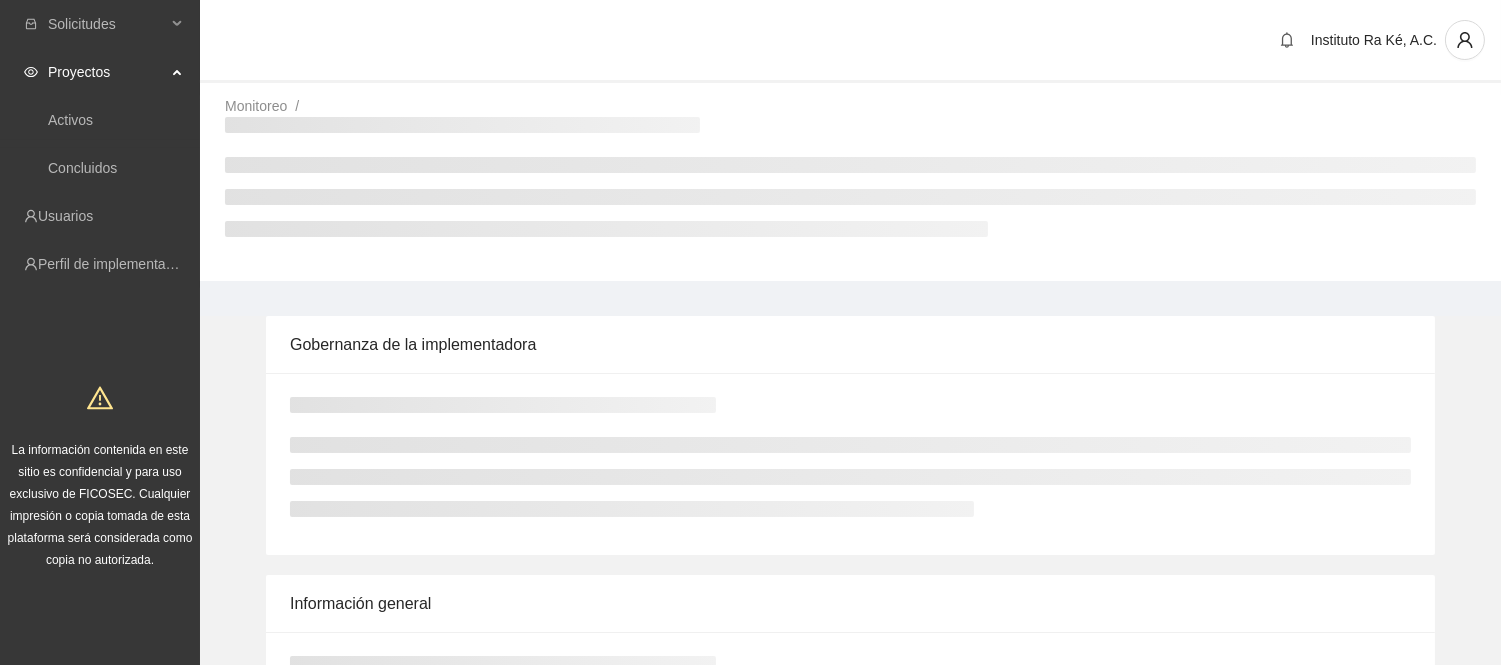 scroll, scrollTop: 1394, scrollLeft: 0, axis: vertical 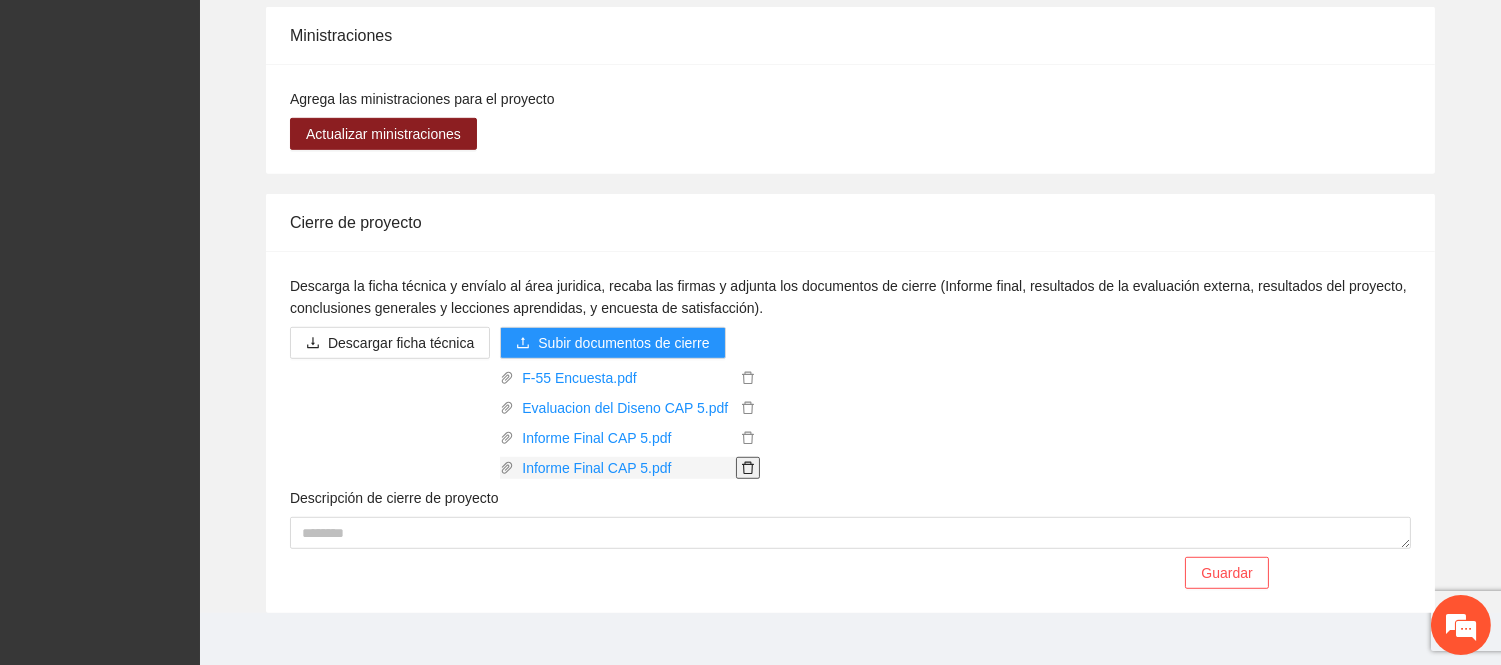 click 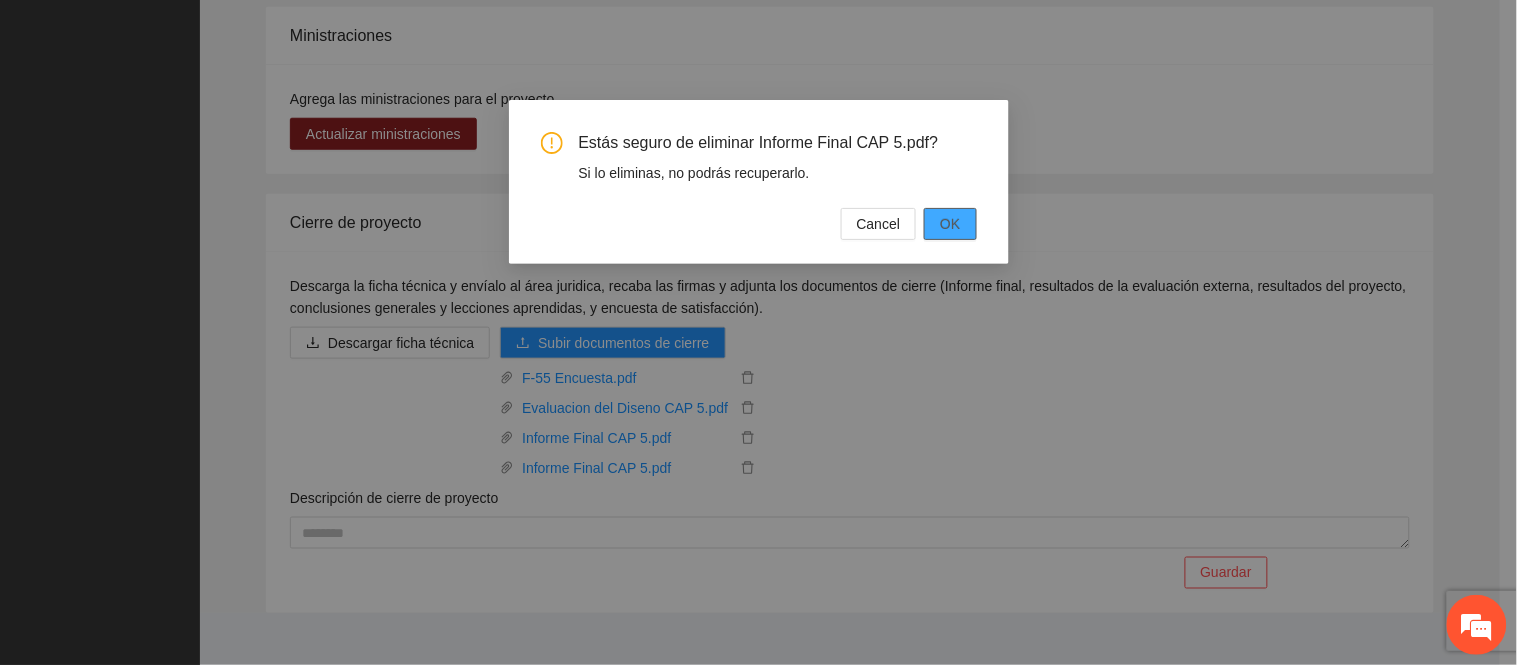 click on "OK" at bounding box center (950, 224) 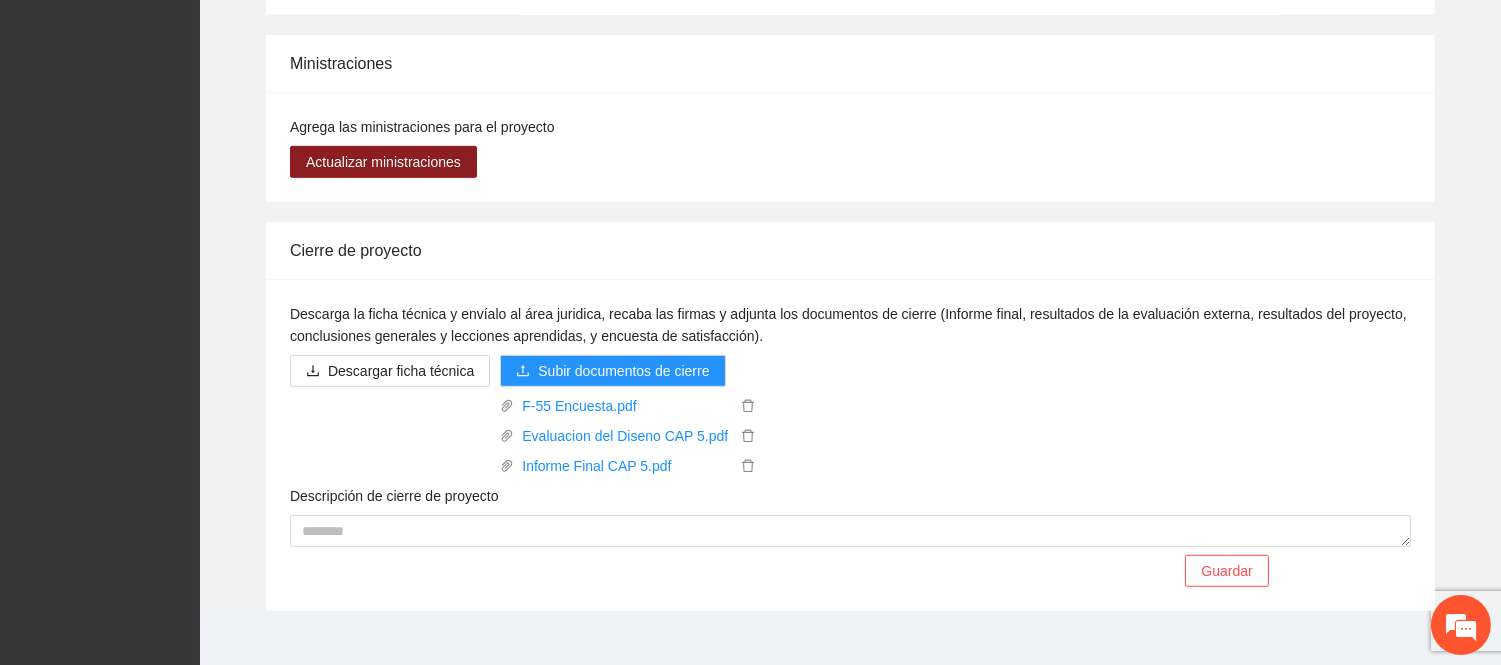 scroll, scrollTop: 2334, scrollLeft: 0, axis: vertical 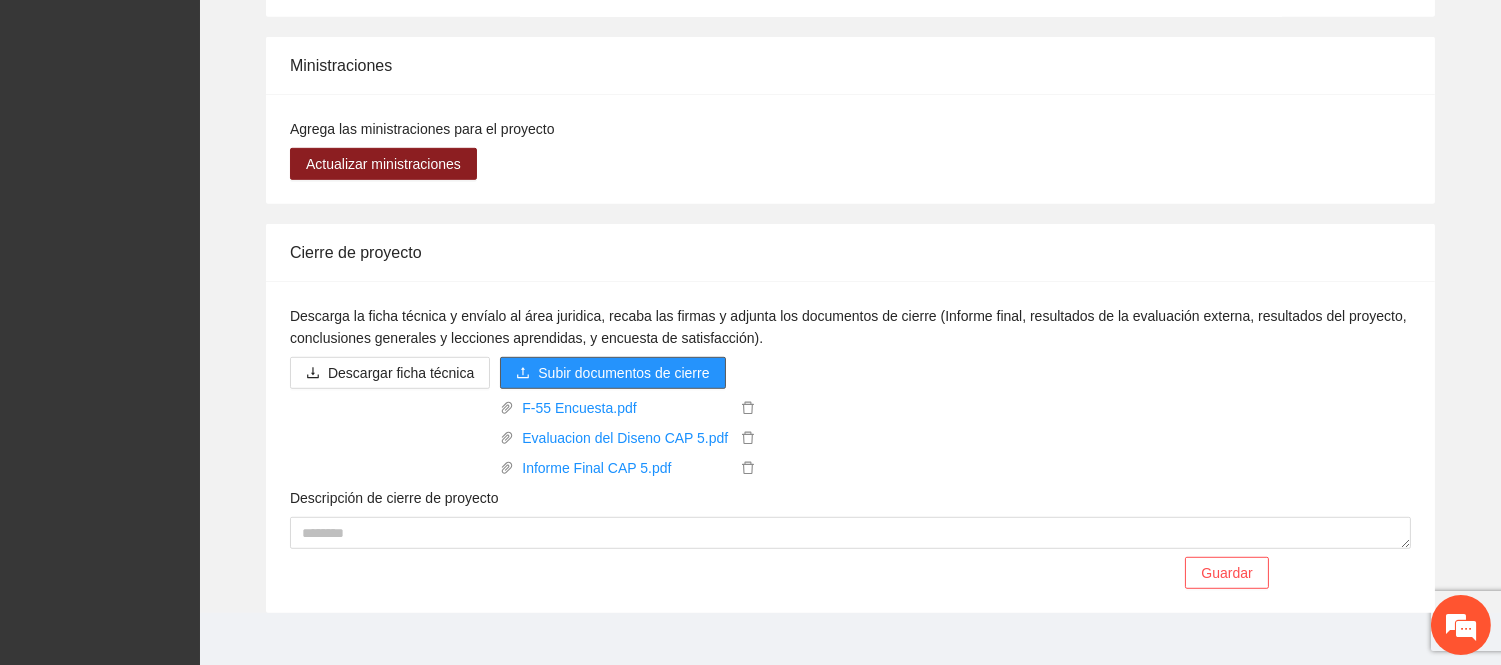 click on "Subir documentos de cierre" at bounding box center [623, 373] 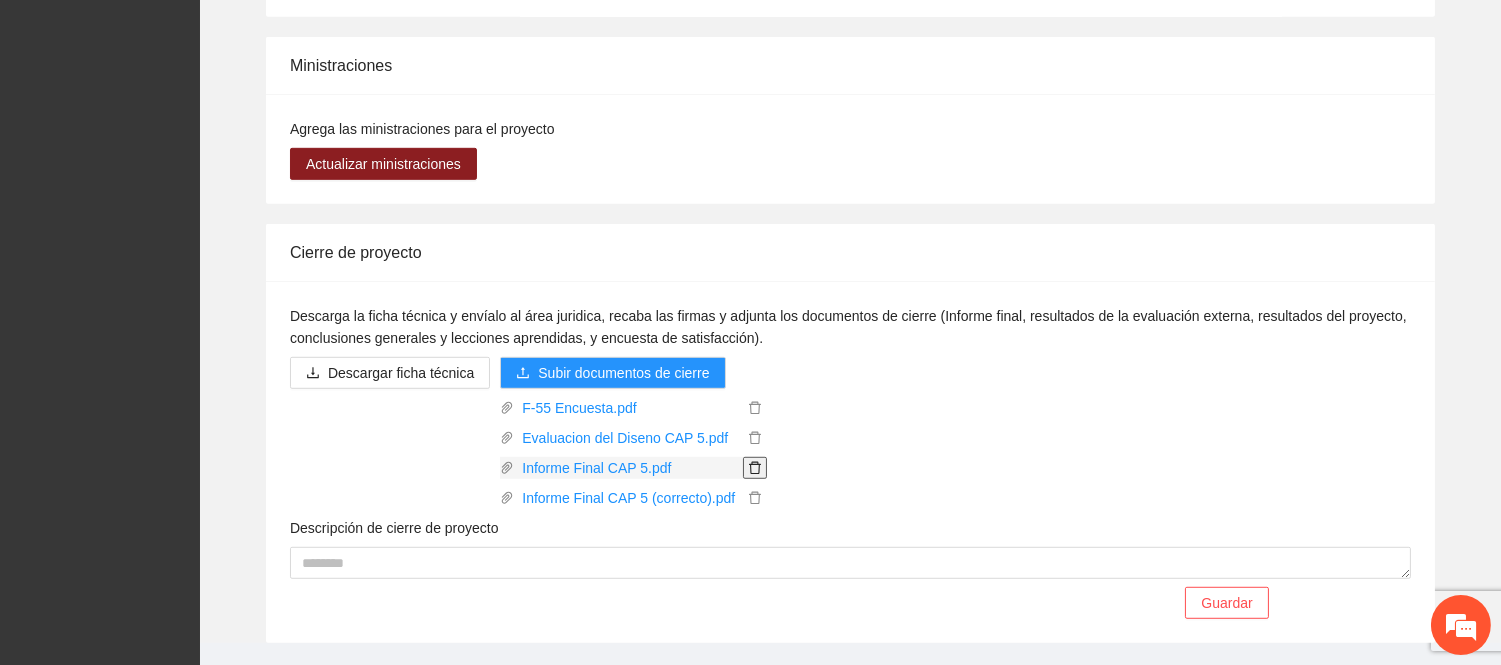 click 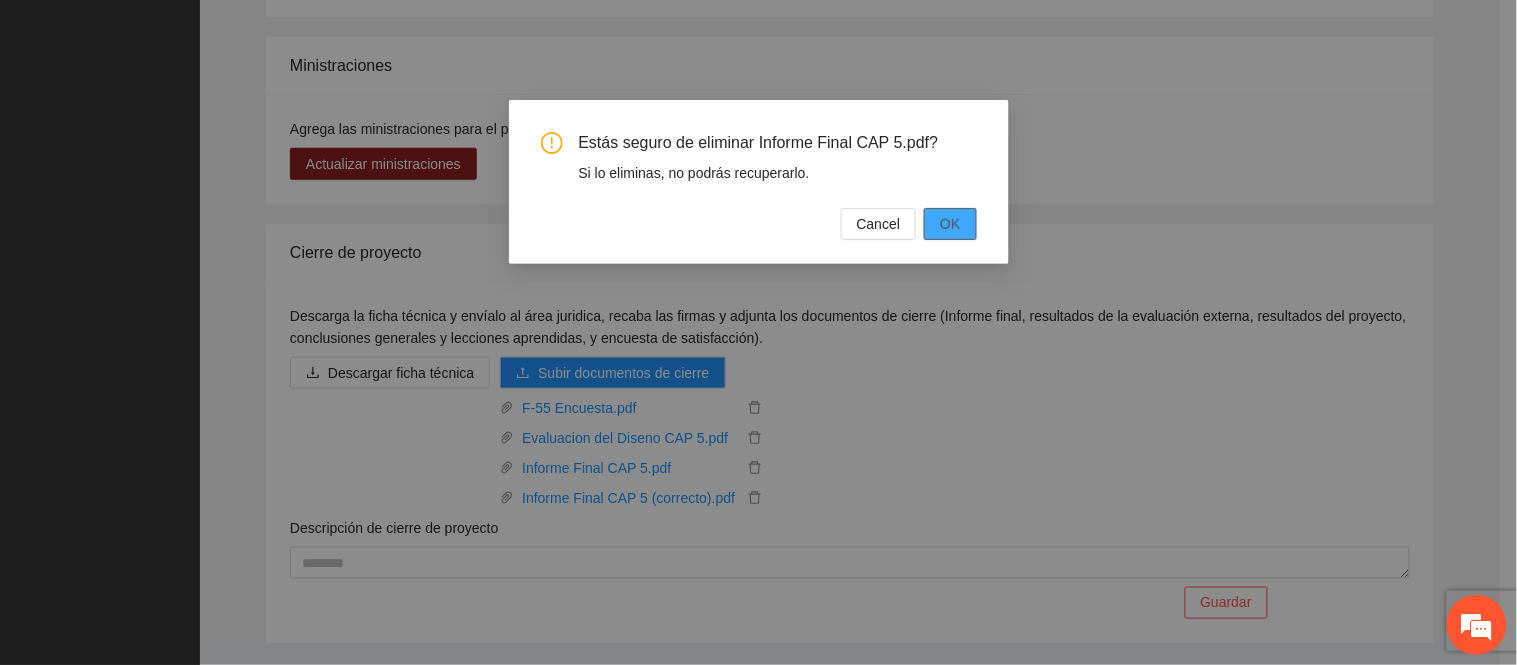 click on "OK" at bounding box center (950, 224) 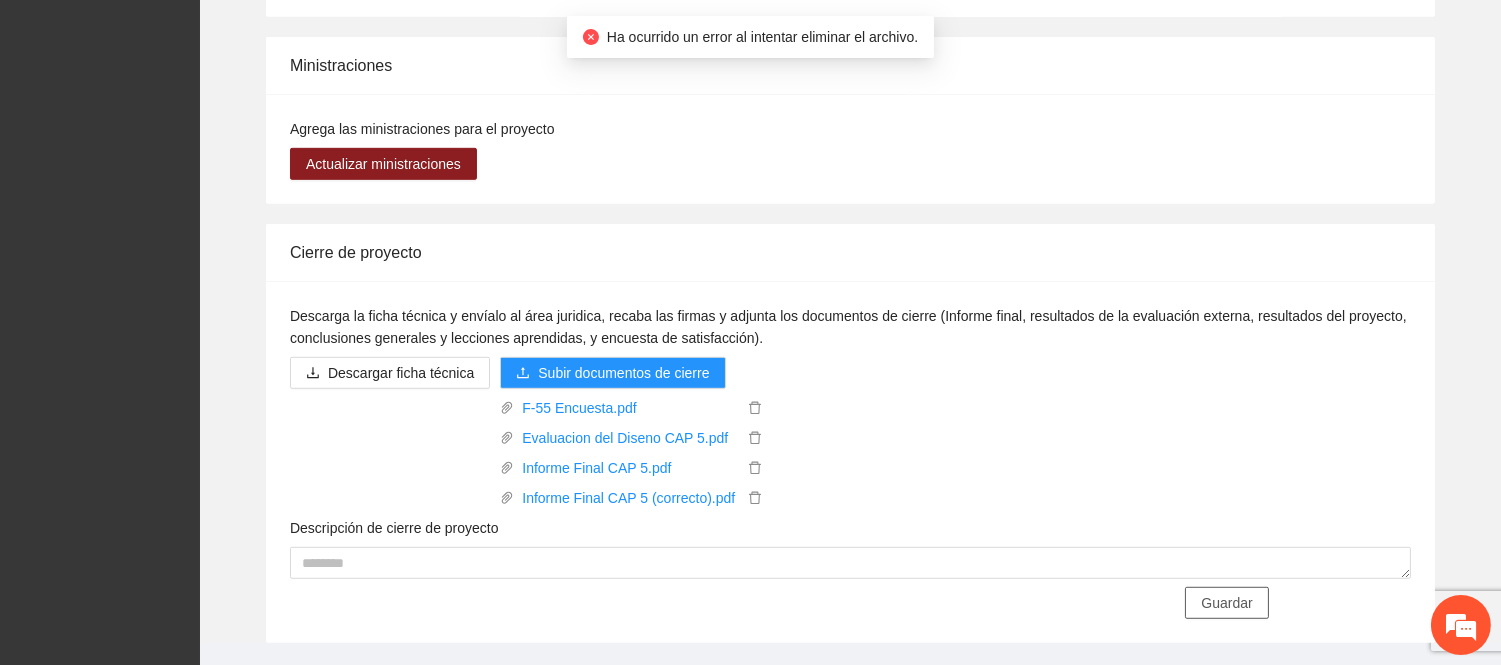 click on "Guardar" at bounding box center (1226, 603) 